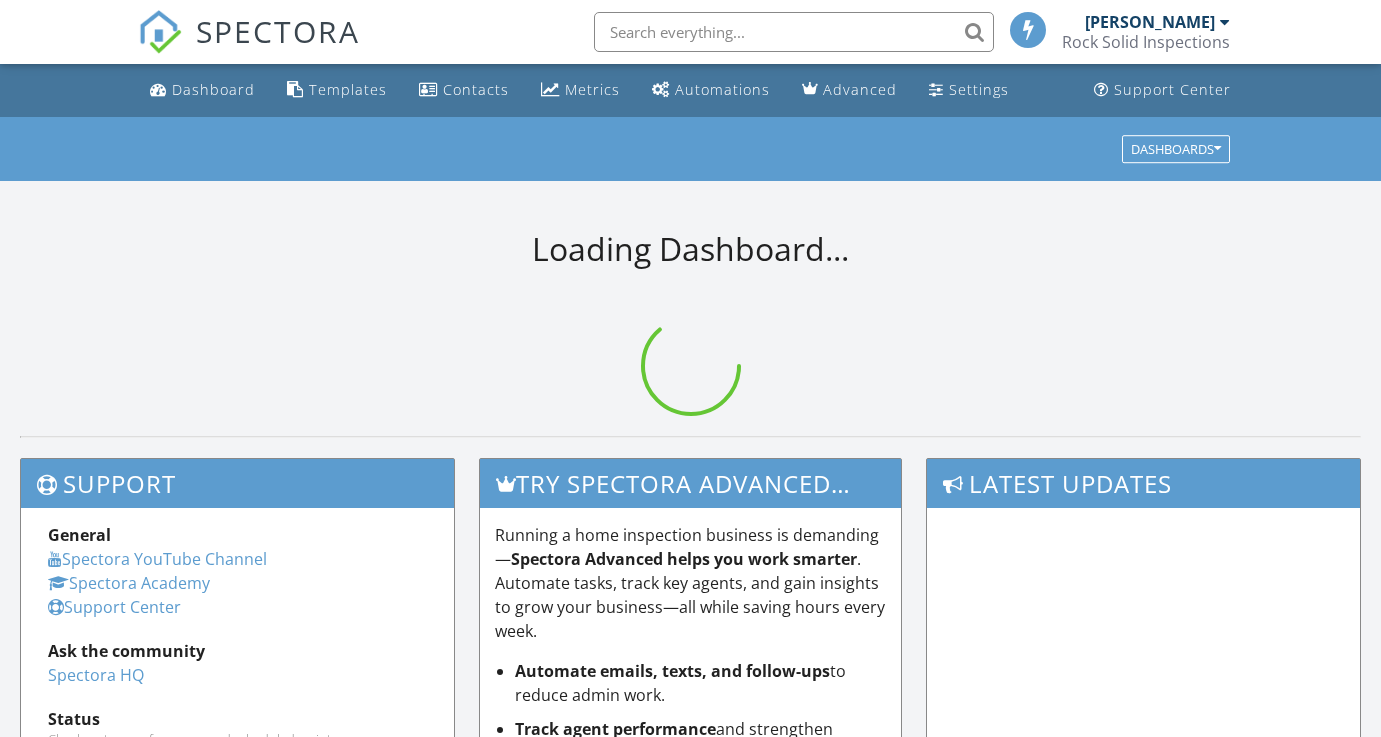 scroll, scrollTop: 0, scrollLeft: 0, axis: both 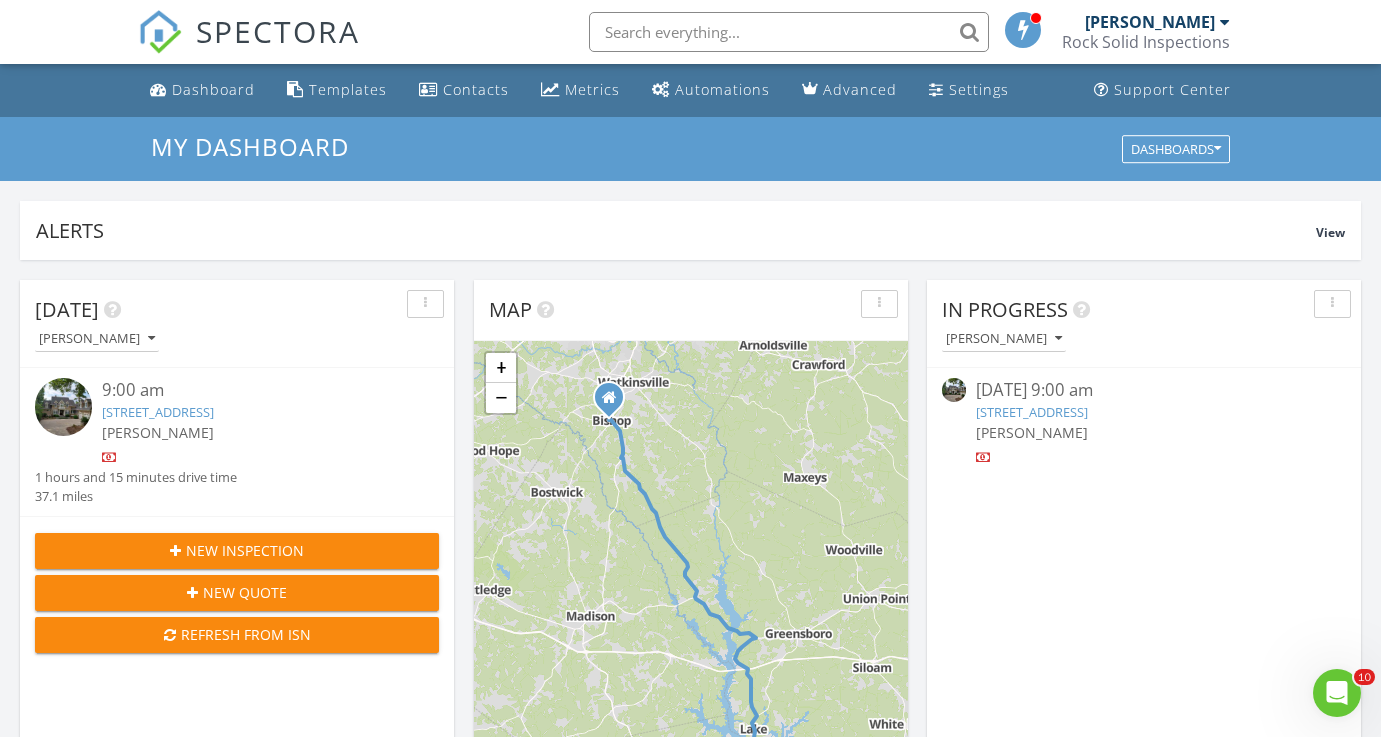 click on "1140 Plantation Point Dr, Greensboro, GA 30642" at bounding box center [1032, 412] 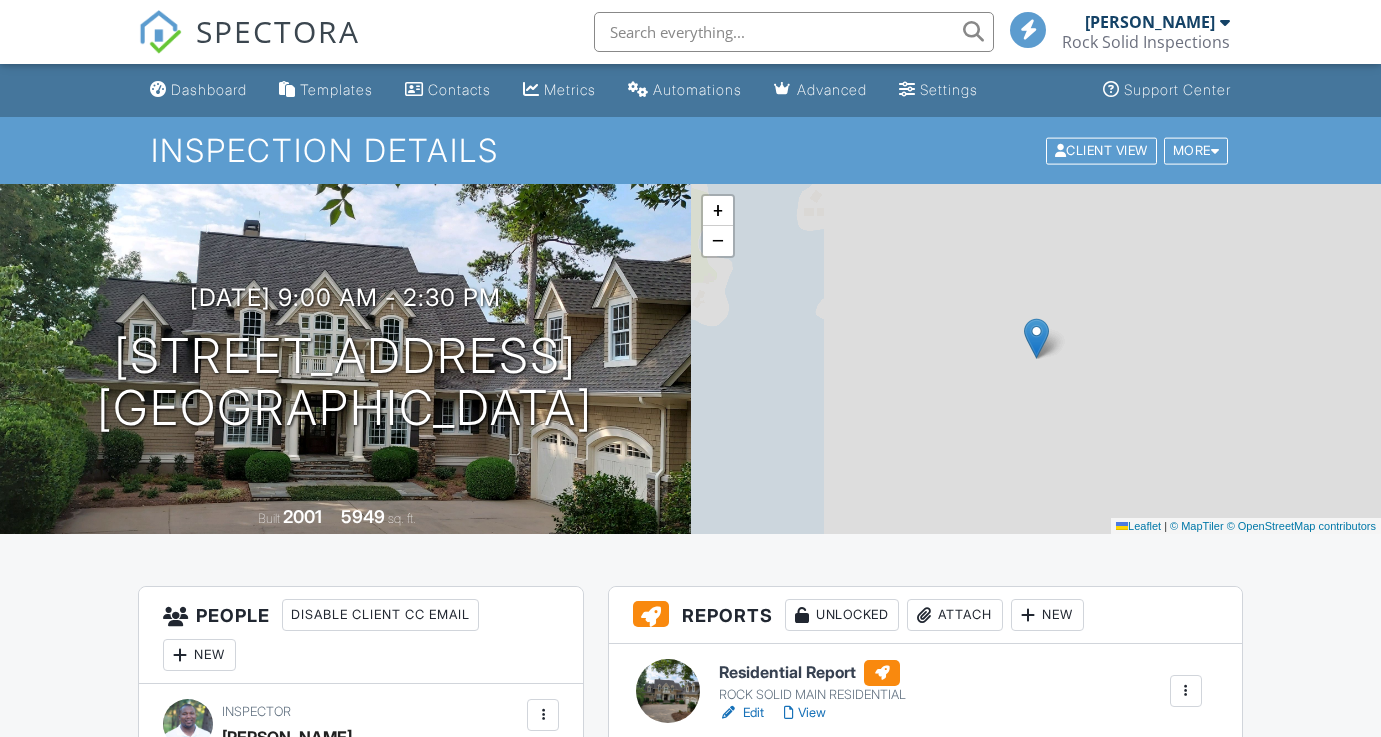 scroll, scrollTop: 0, scrollLeft: 0, axis: both 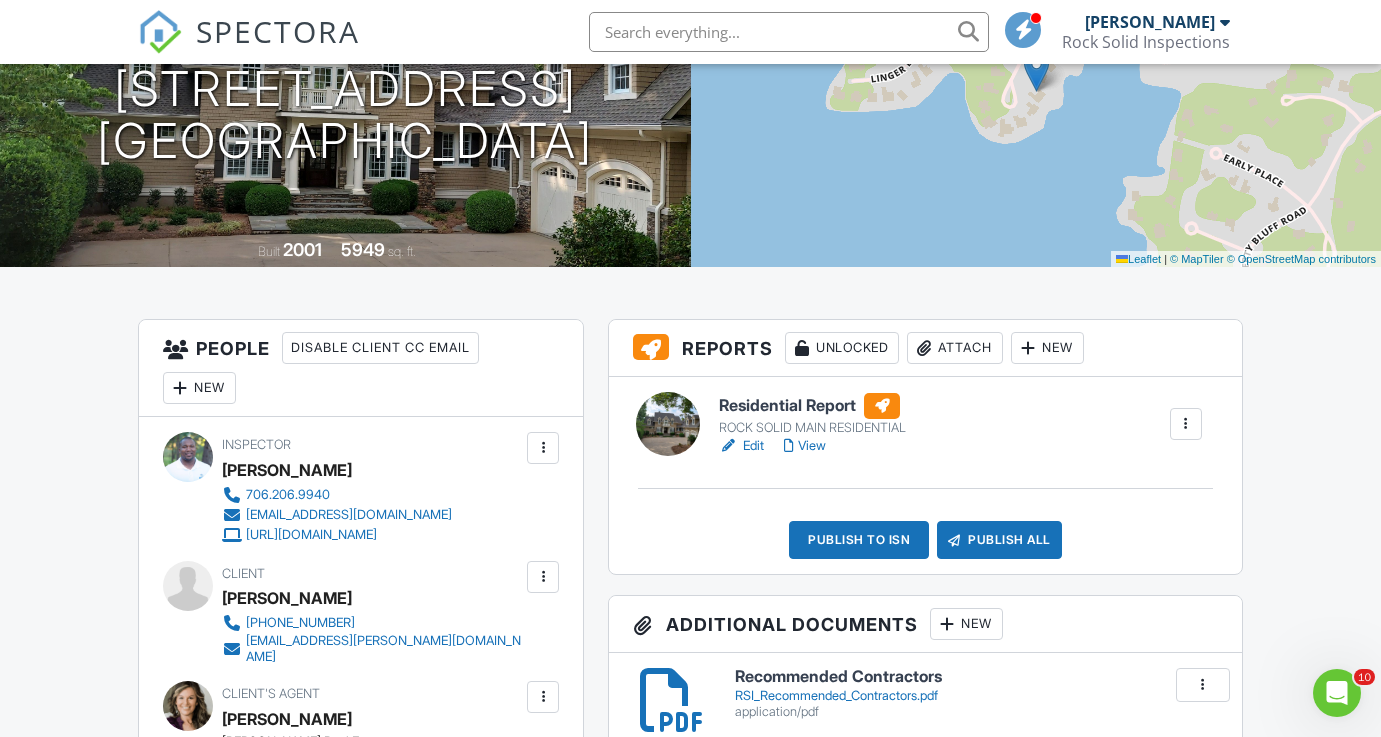 click on "Edit" at bounding box center [741, 446] 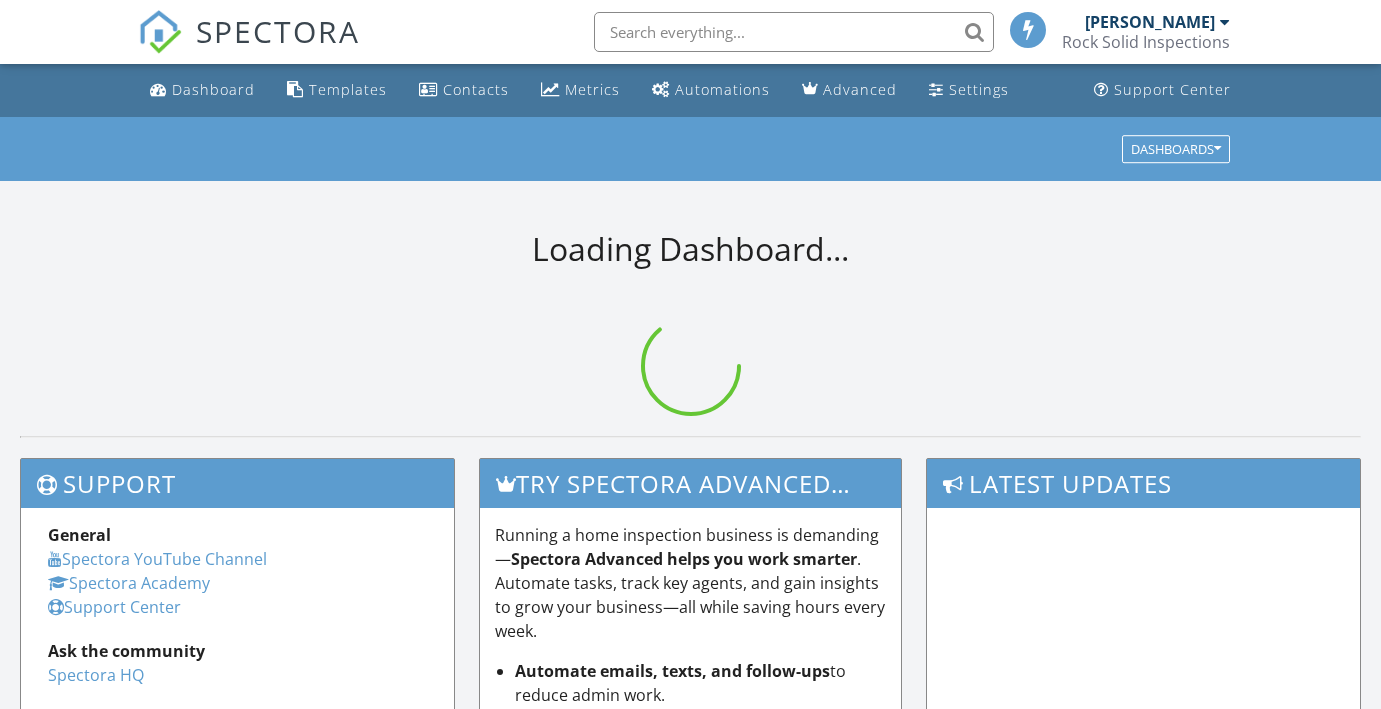 scroll, scrollTop: 0, scrollLeft: 0, axis: both 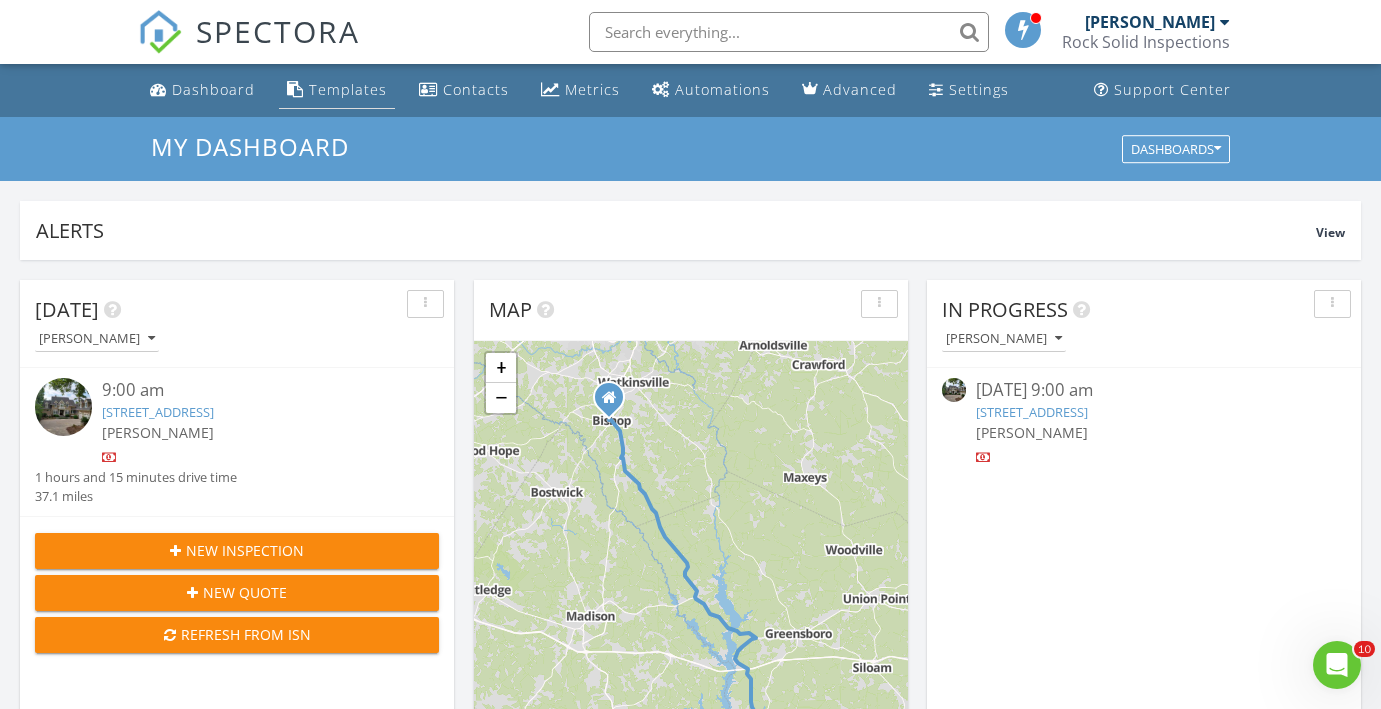 click on "Templates" at bounding box center (337, 90) 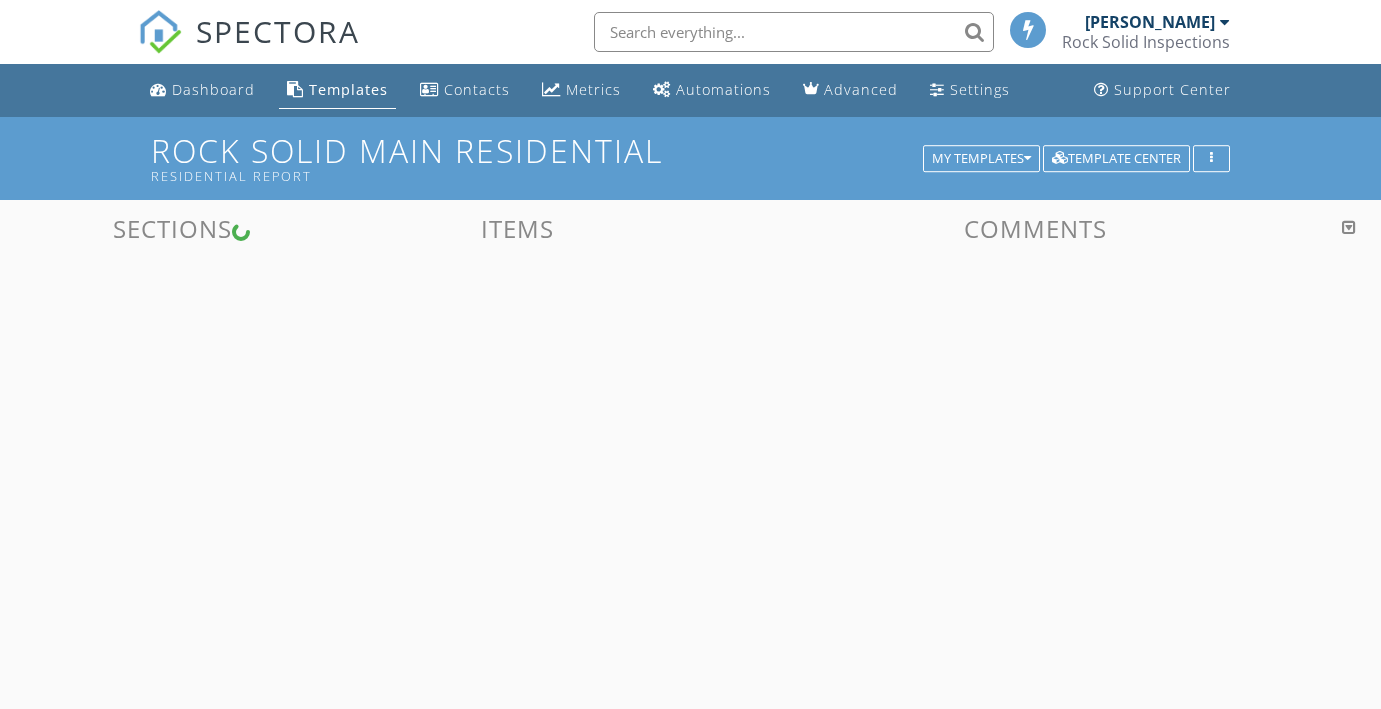 scroll, scrollTop: 0, scrollLeft: 0, axis: both 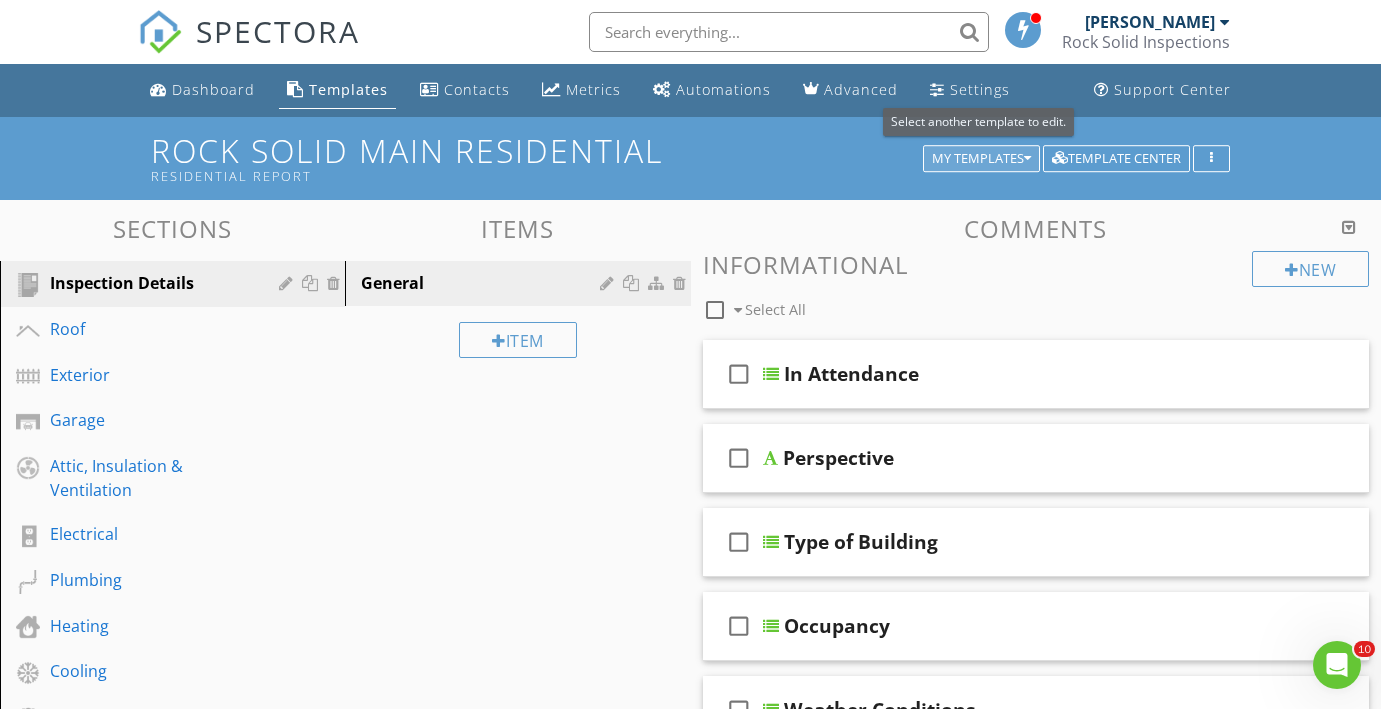 click at bounding box center [1027, 159] 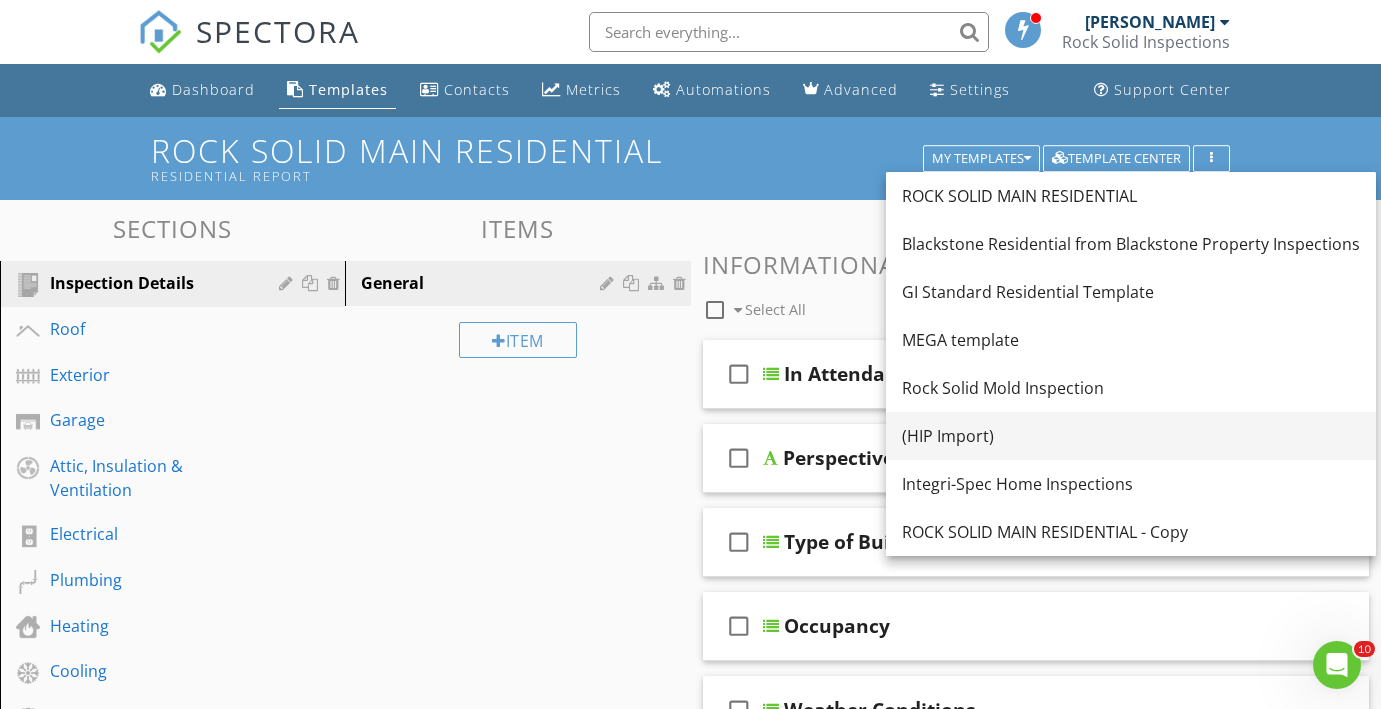 click on "(HIP Import)" at bounding box center [1131, 436] 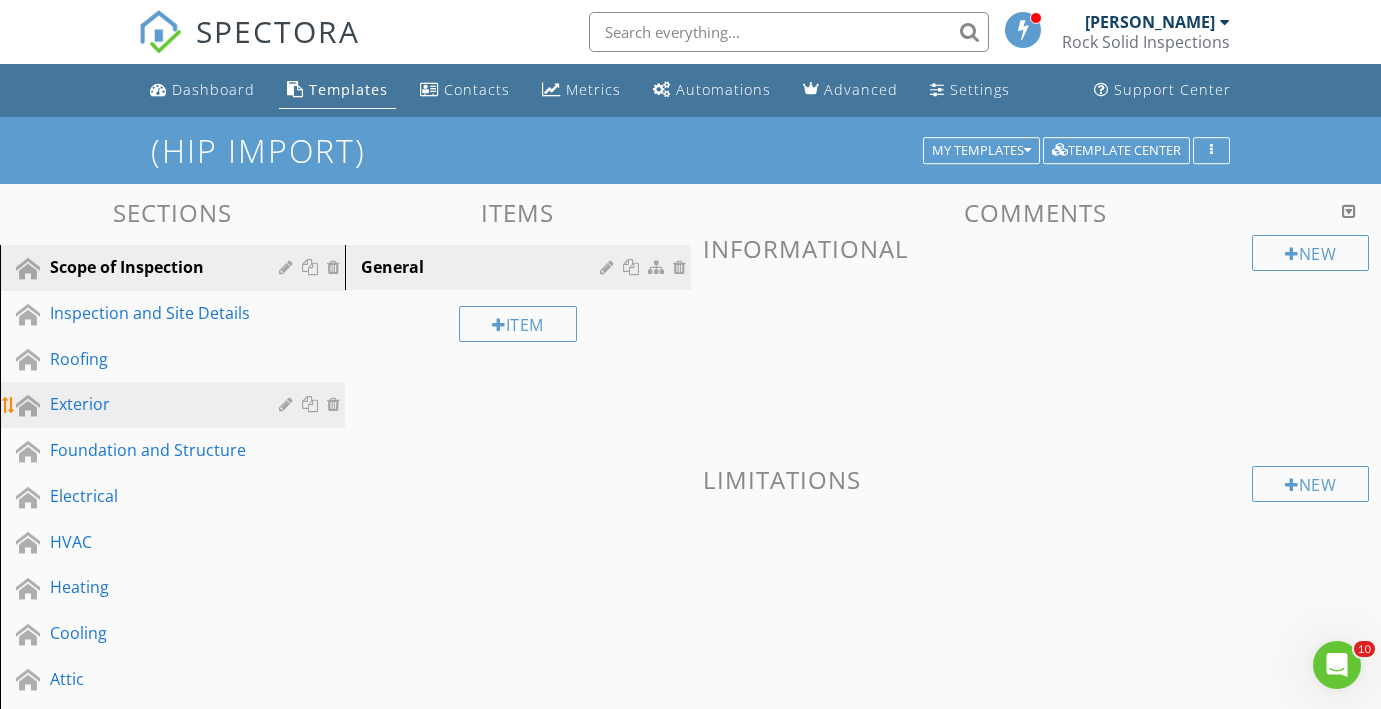 click on "Exterior" at bounding box center [150, 404] 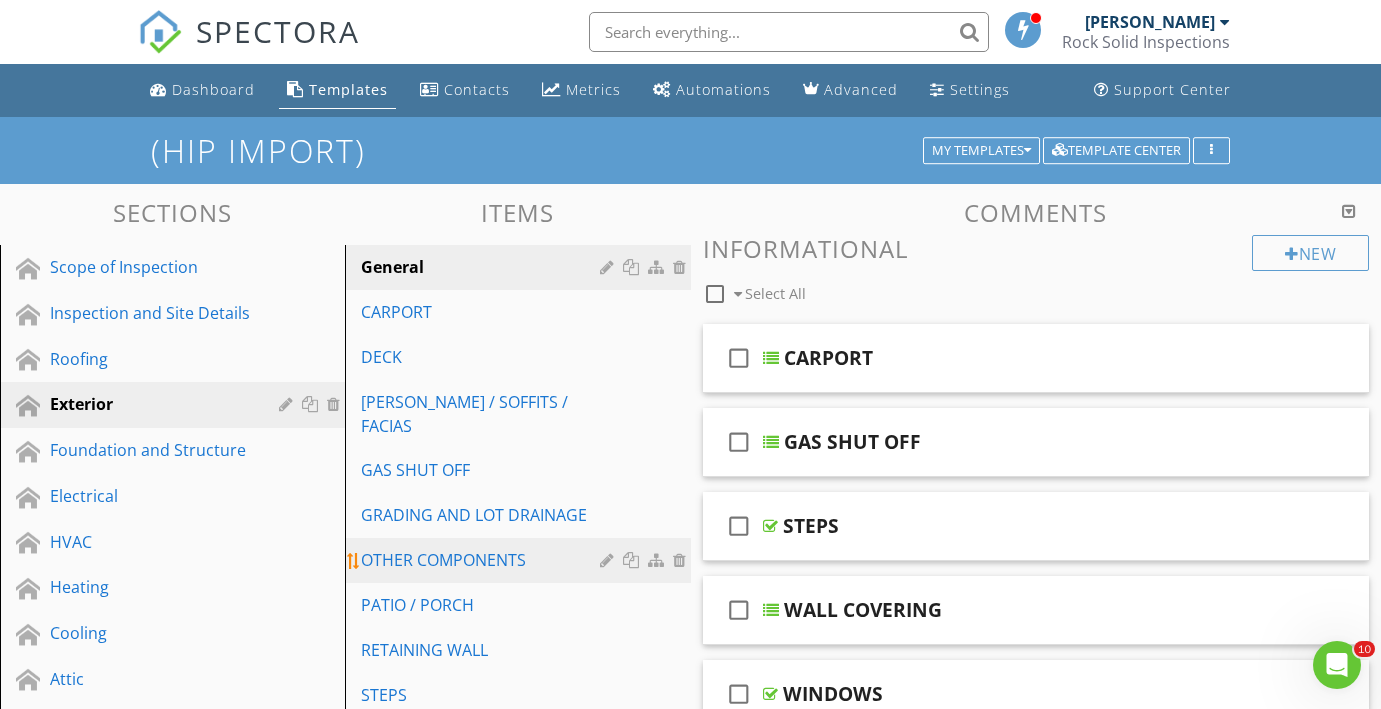 click on "OTHER COMPONENTS" at bounding box center (483, 560) 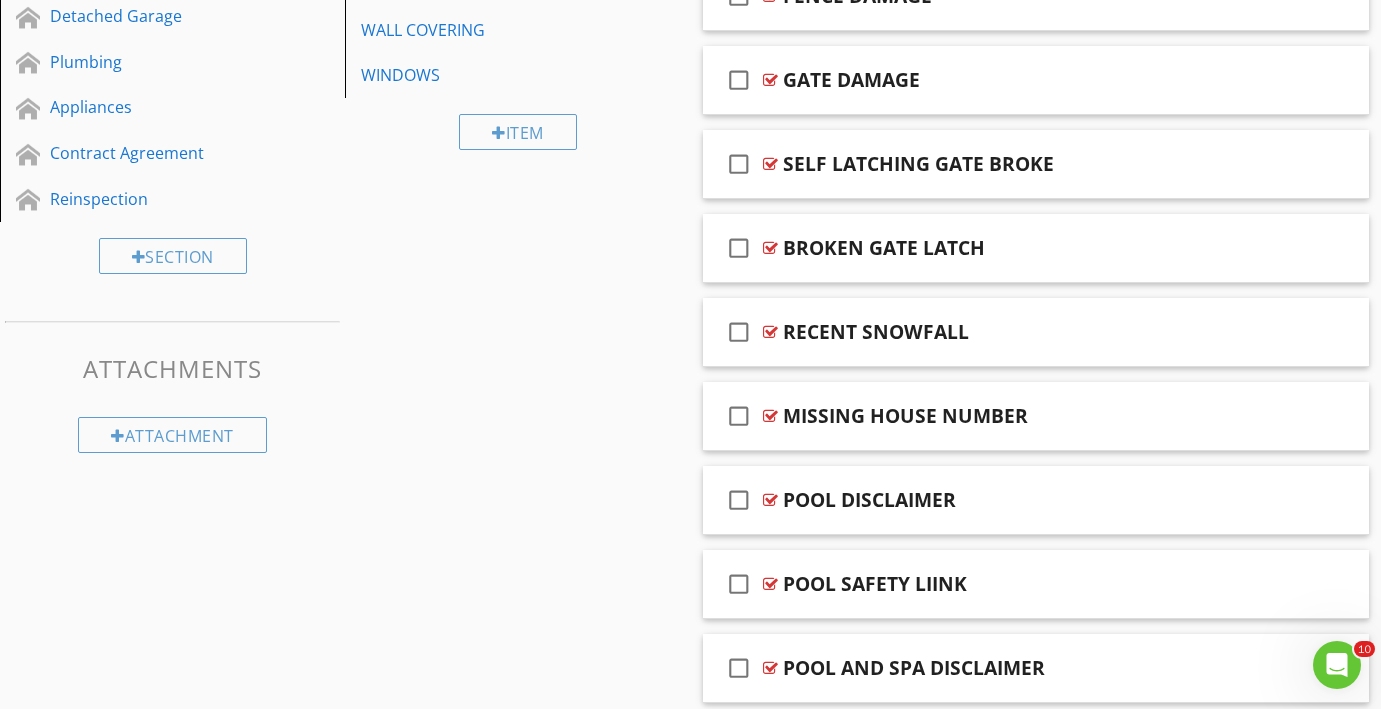 scroll, scrollTop: 810, scrollLeft: 0, axis: vertical 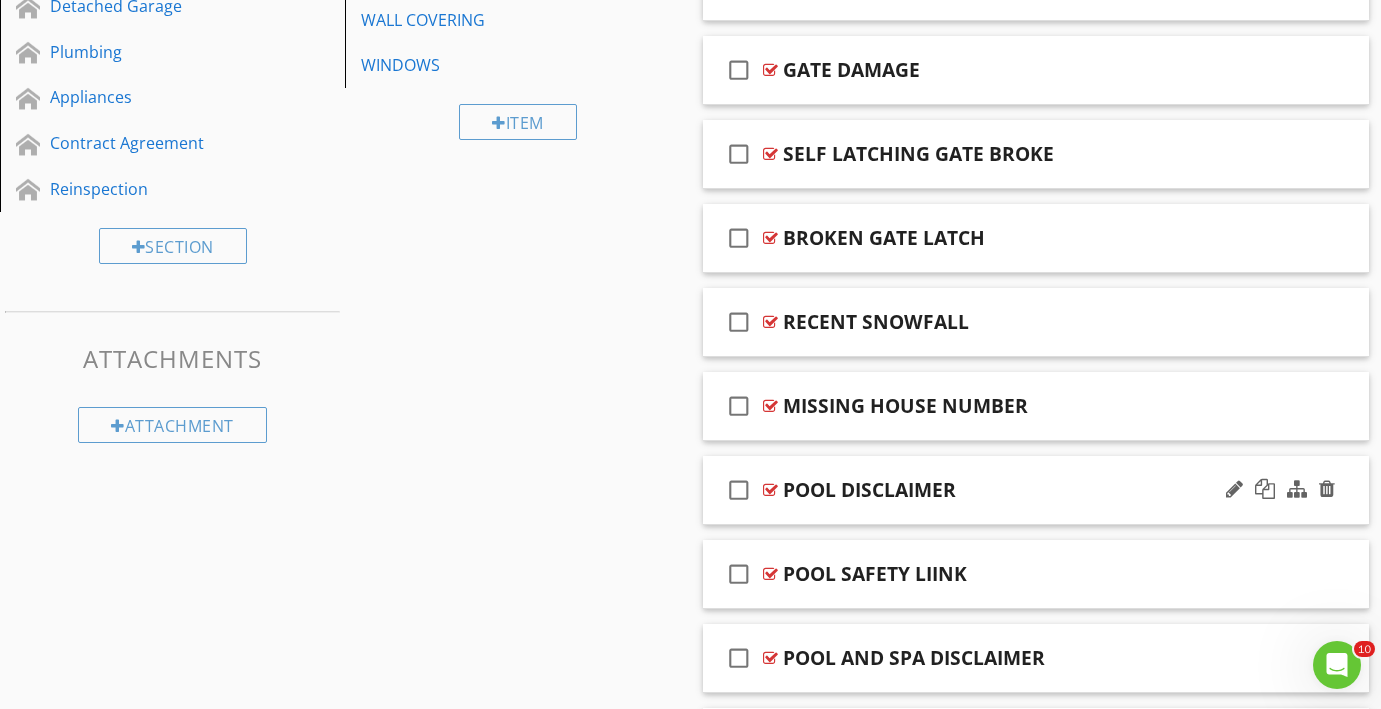 click on "check_box_outline_blank
POOL DISCLAIMER" at bounding box center [1036, 490] 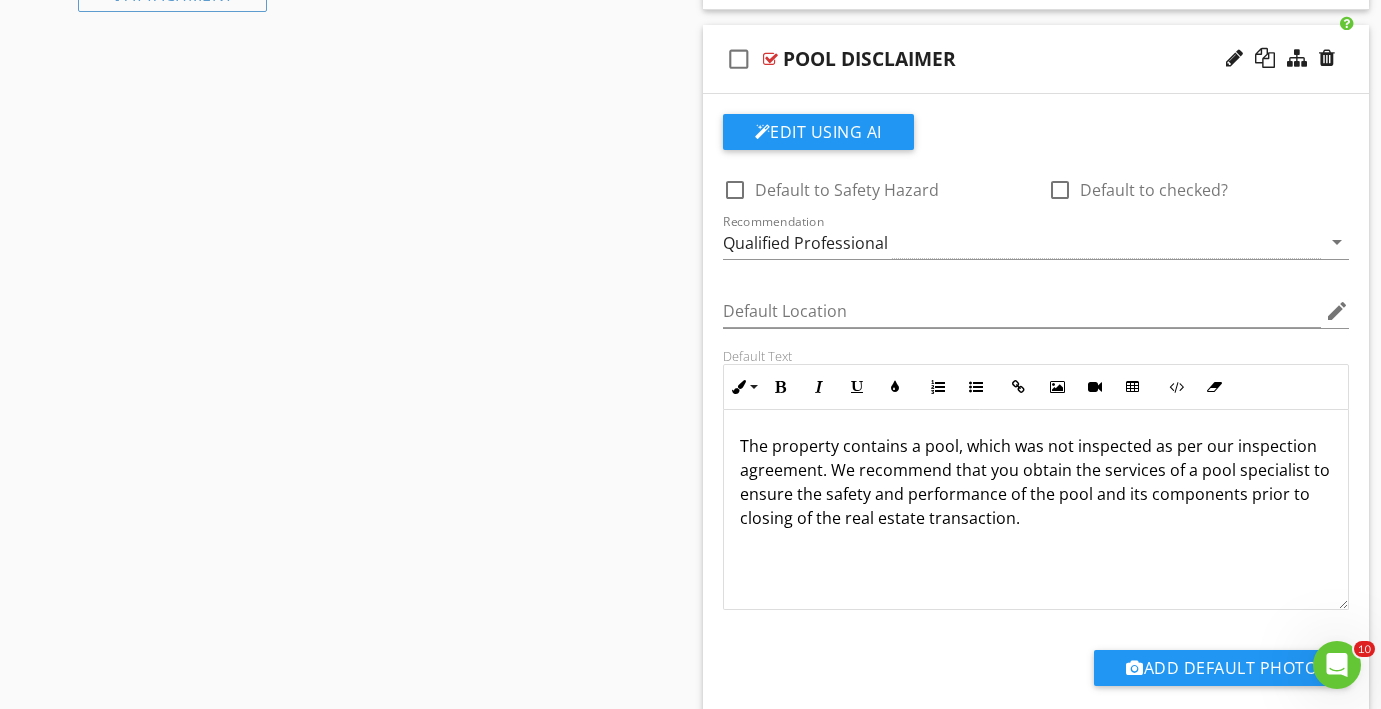 scroll, scrollTop: 1245, scrollLeft: 0, axis: vertical 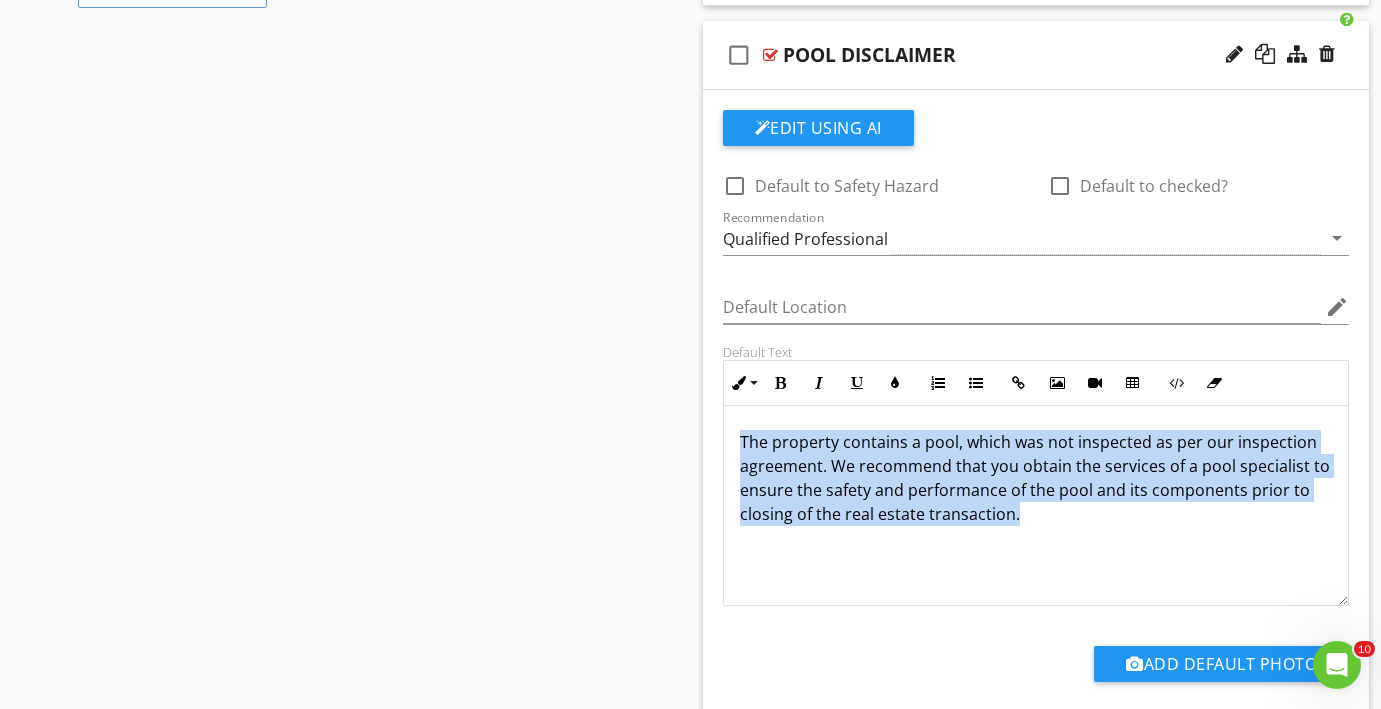 drag, startPoint x: 738, startPoint y: 439, endPoint x: 725, endPoint y: 524, distance: 85.98837 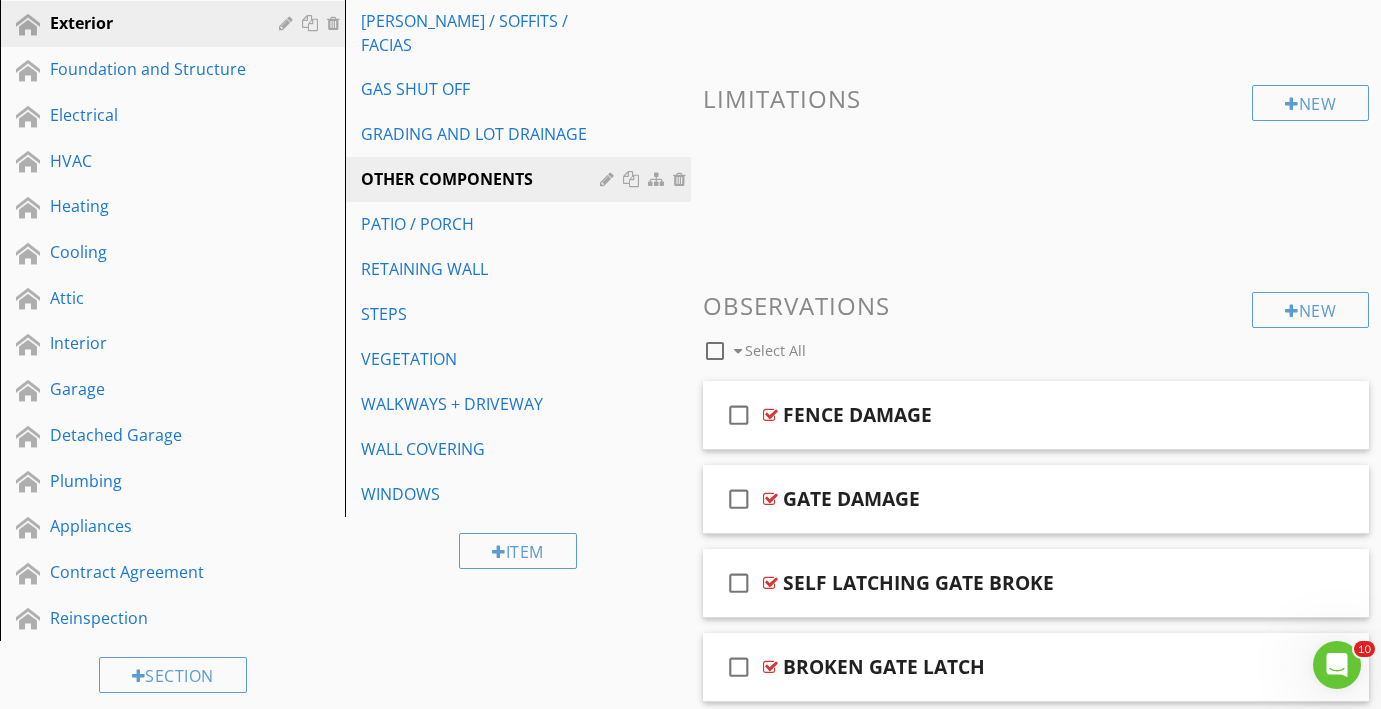 scroll, scrollTop: 349, scrollLeft: 0, axis: vertical 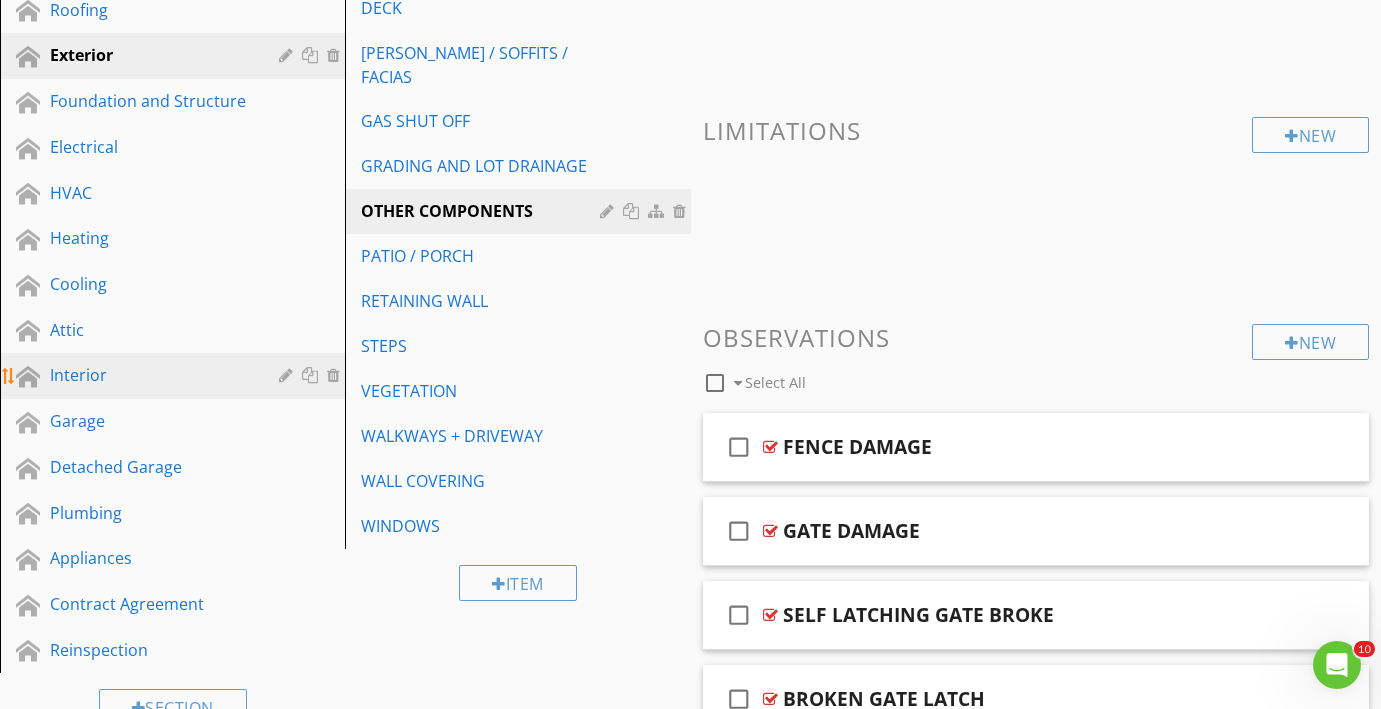 click on "Interior" at bounding box center (150, 375) 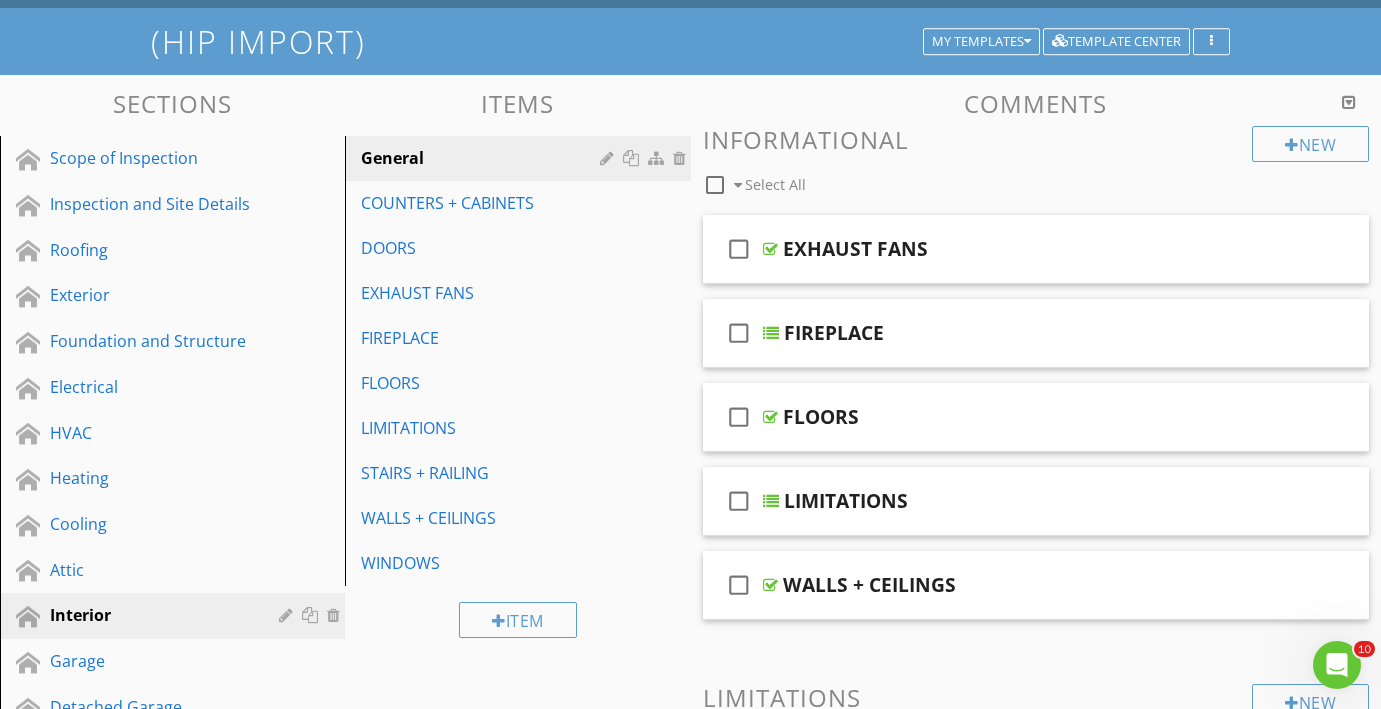 scroll, scrollTop: 103, scrollLeft: 0, axis: vertical 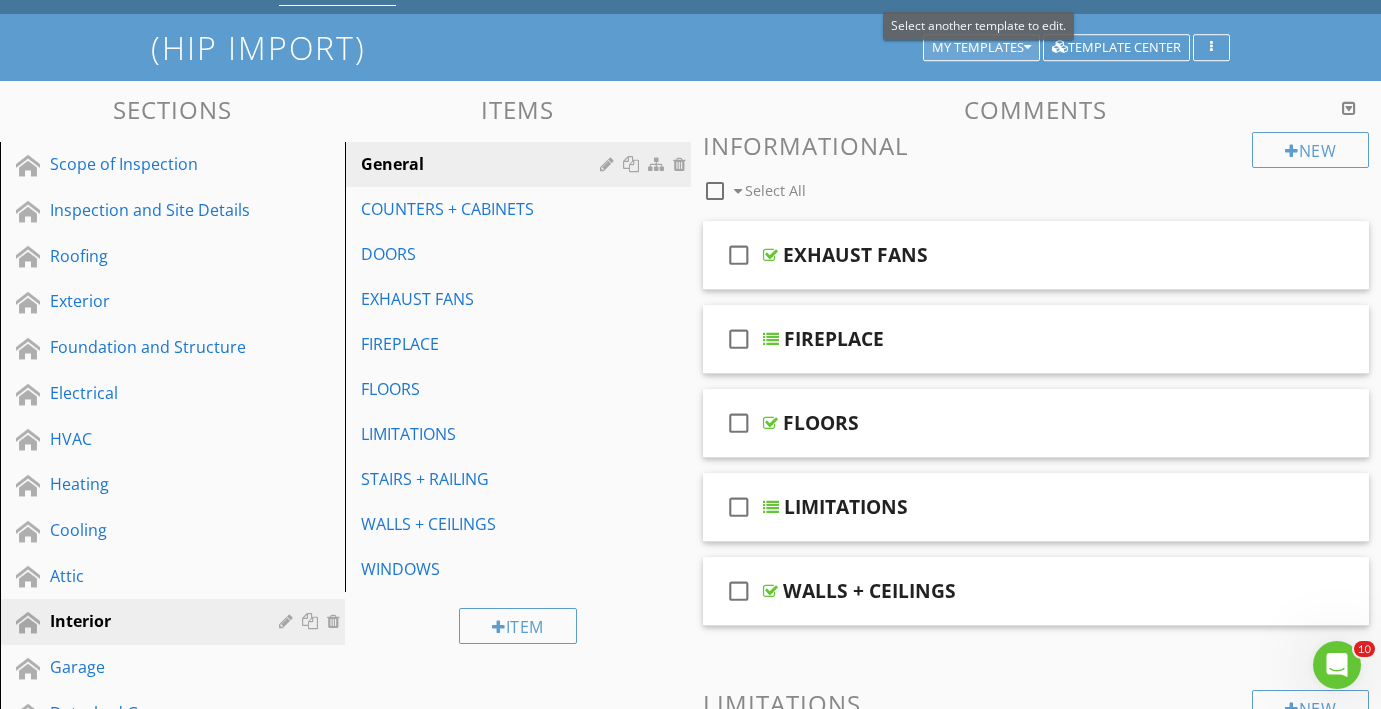 click at bounding box center (1027, 48) 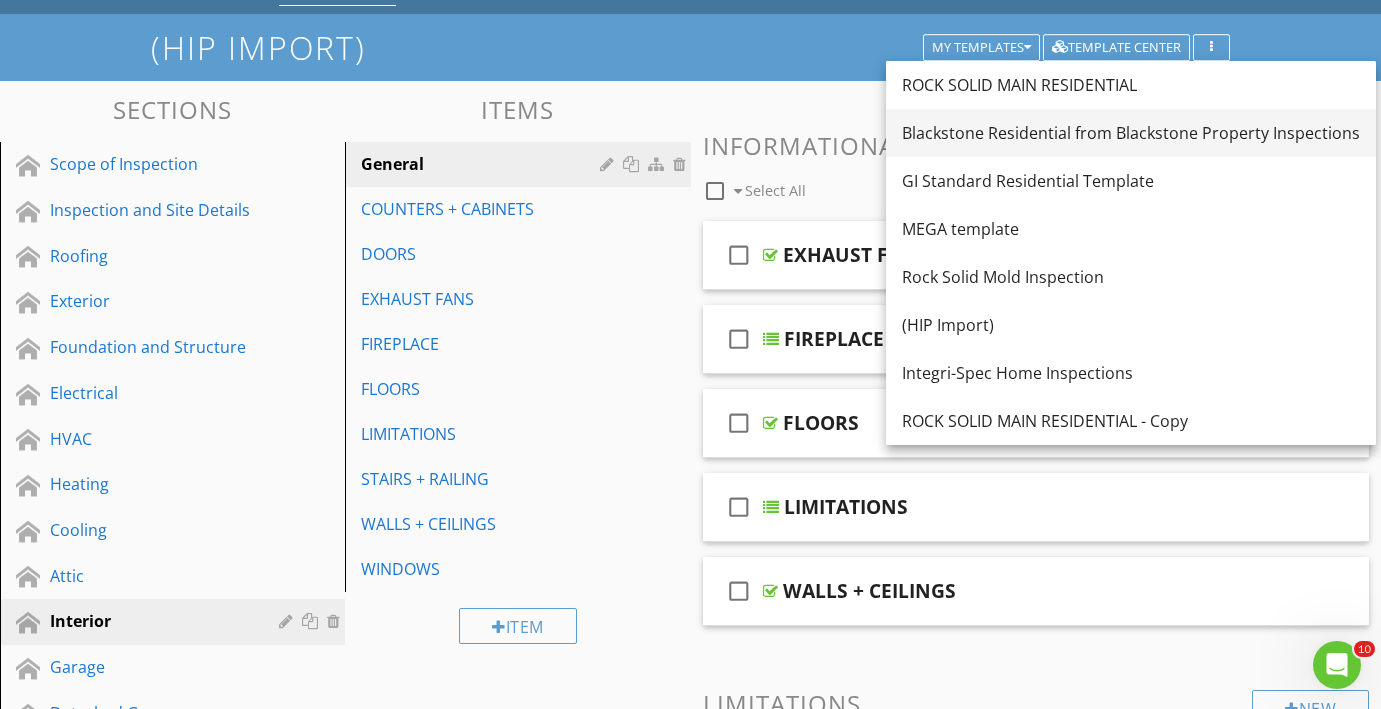 click on "Blackstone Residential  from Blackstone Property Inspections" at bounding box center [1131, 133] 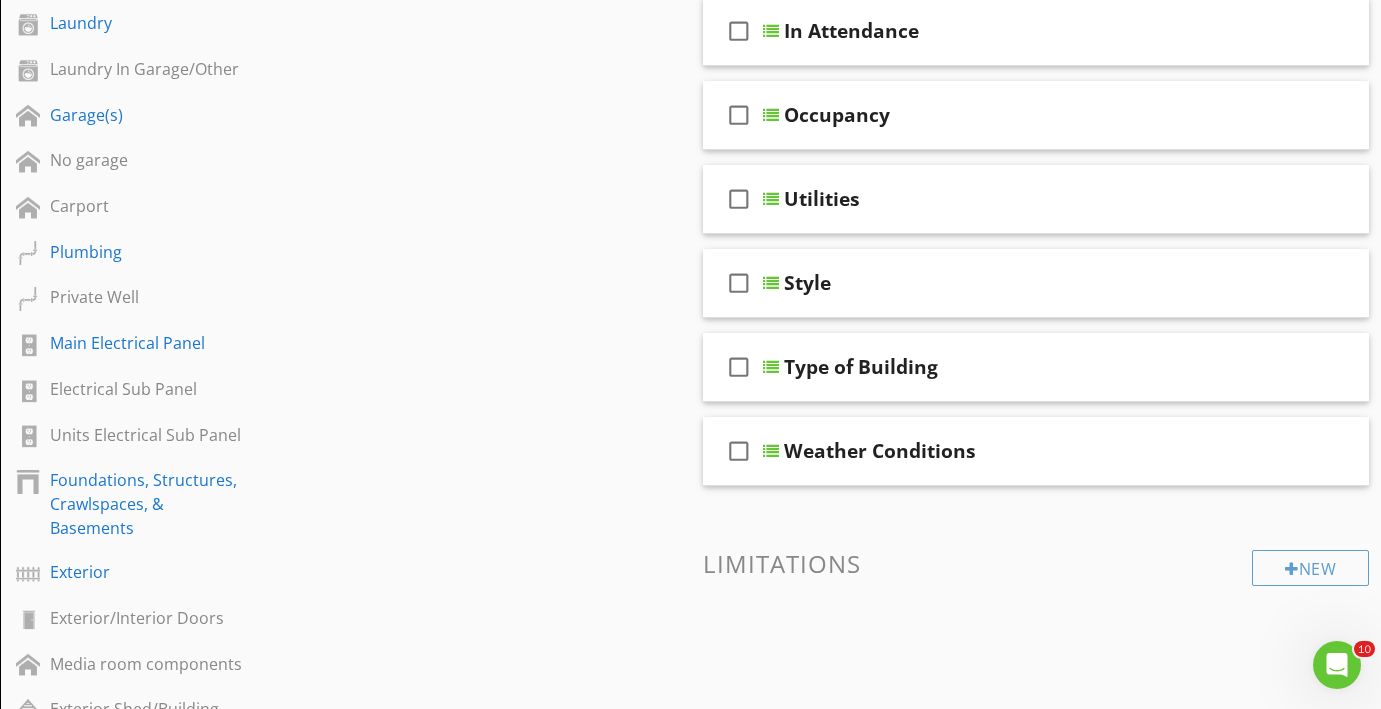 scroll, scrollTop: 515, scrollLeft: 0, axis: vertical 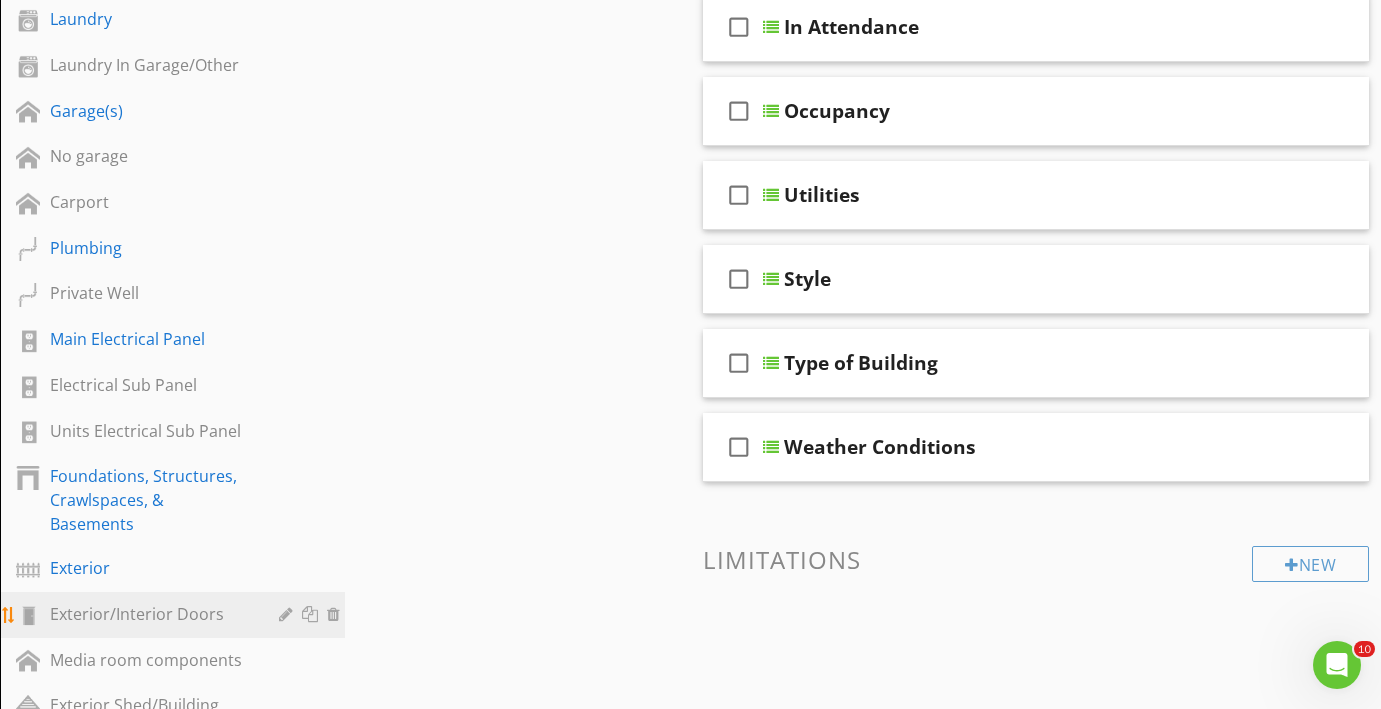 click on "Exterior/Interior Doors" at bounding box center (150, 614) 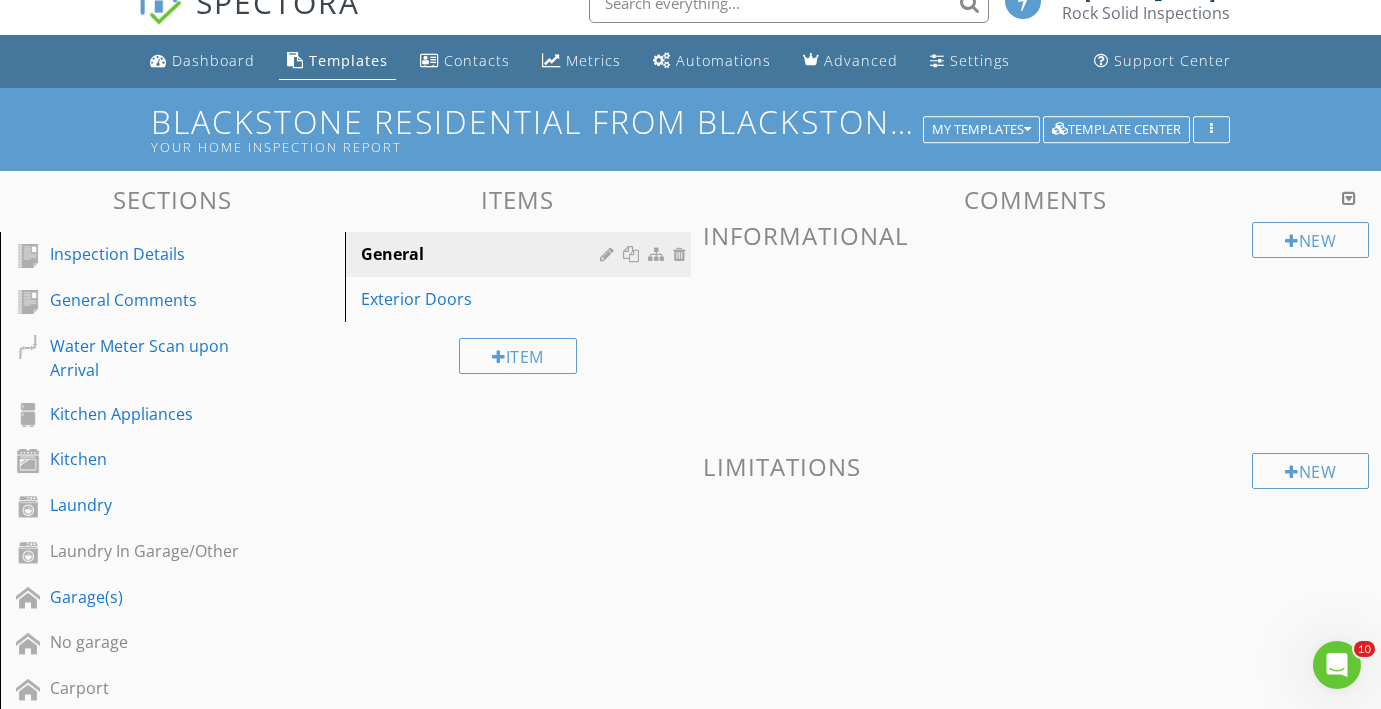 scroll, scrollTop: 25, scrollLeft: 0, axis: vertical 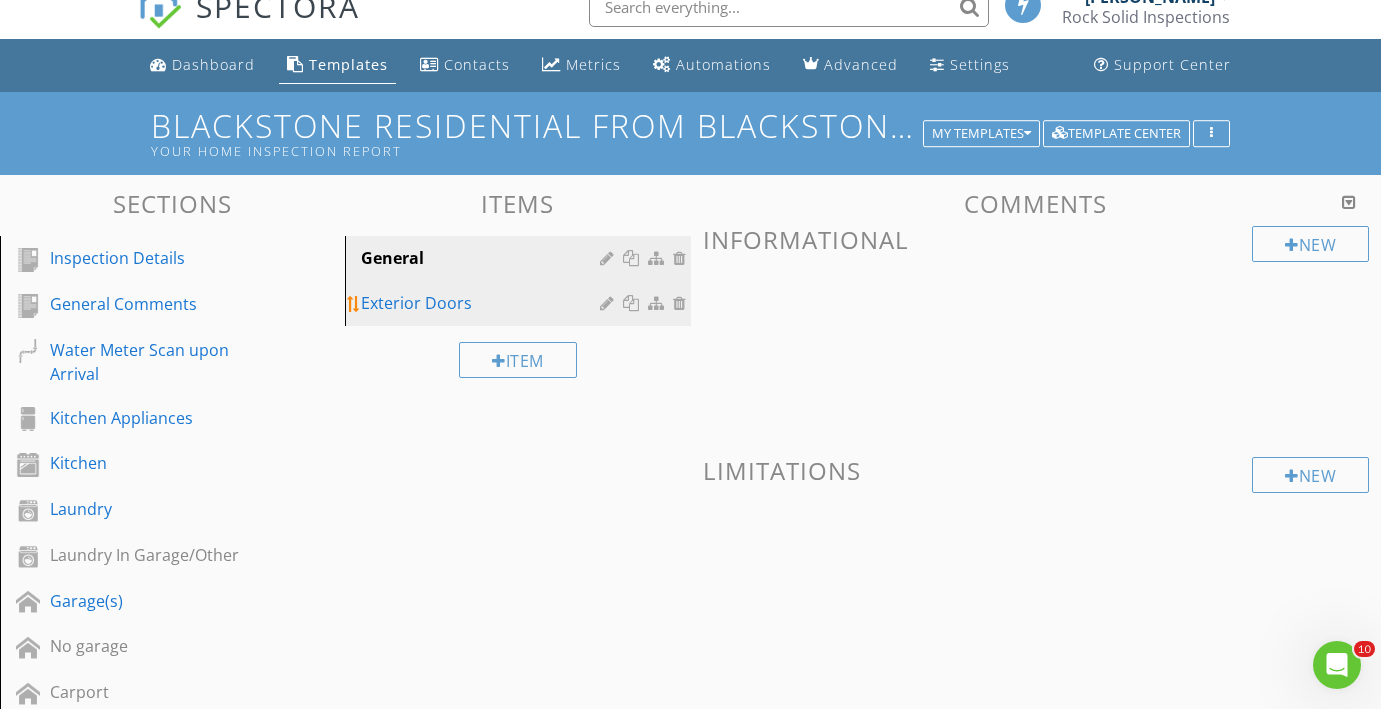 click on "Exterior Doors" at bounding box center [483, 303] 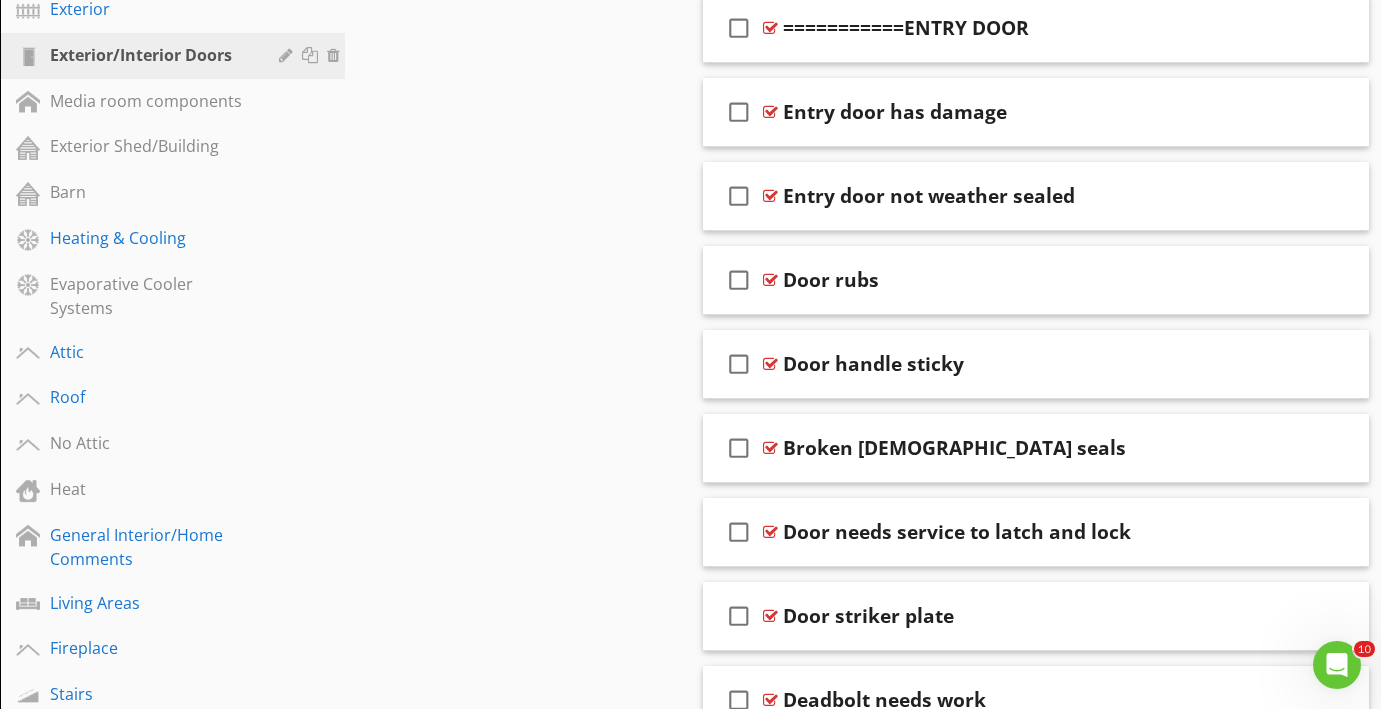 scroll, scrollTop: 1101, scrollLeft: 0, axis: vertical 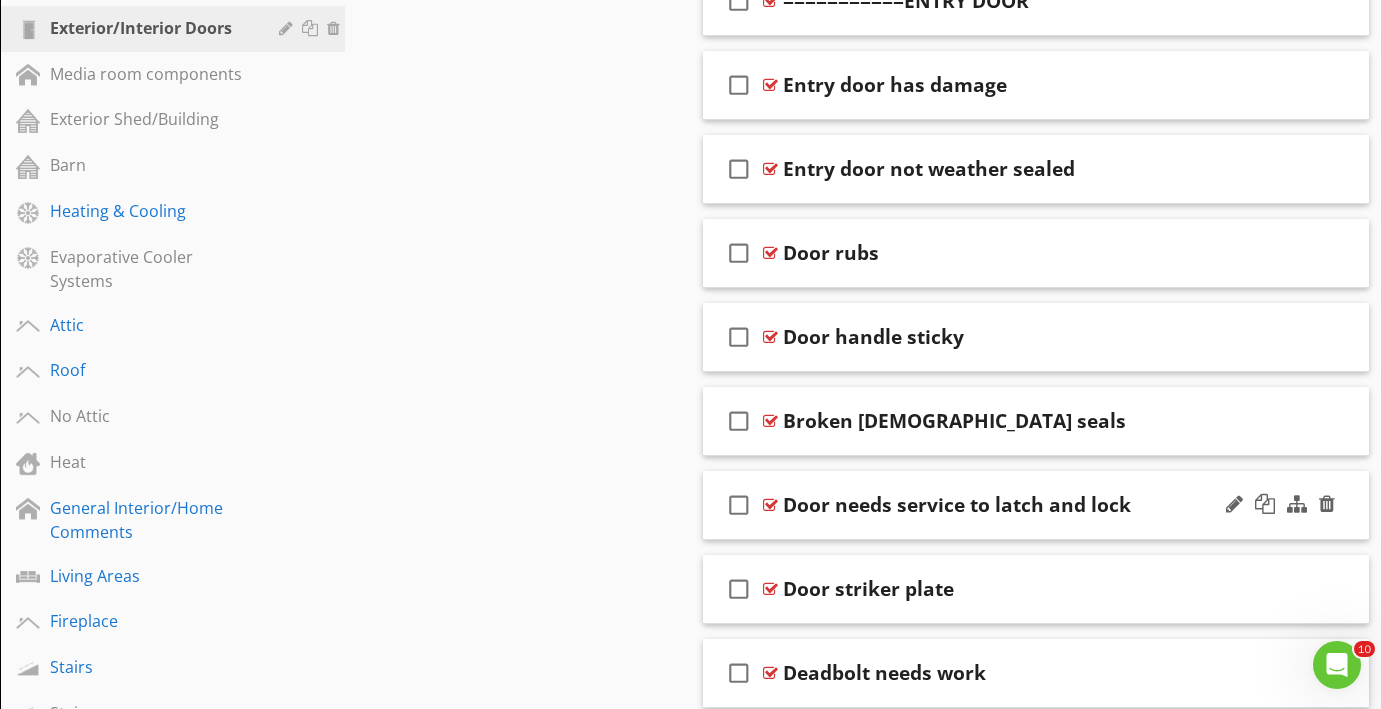 click on "check_box_outline_blank
Door needs service to latch and lock" at bounding box center [1036, 505] 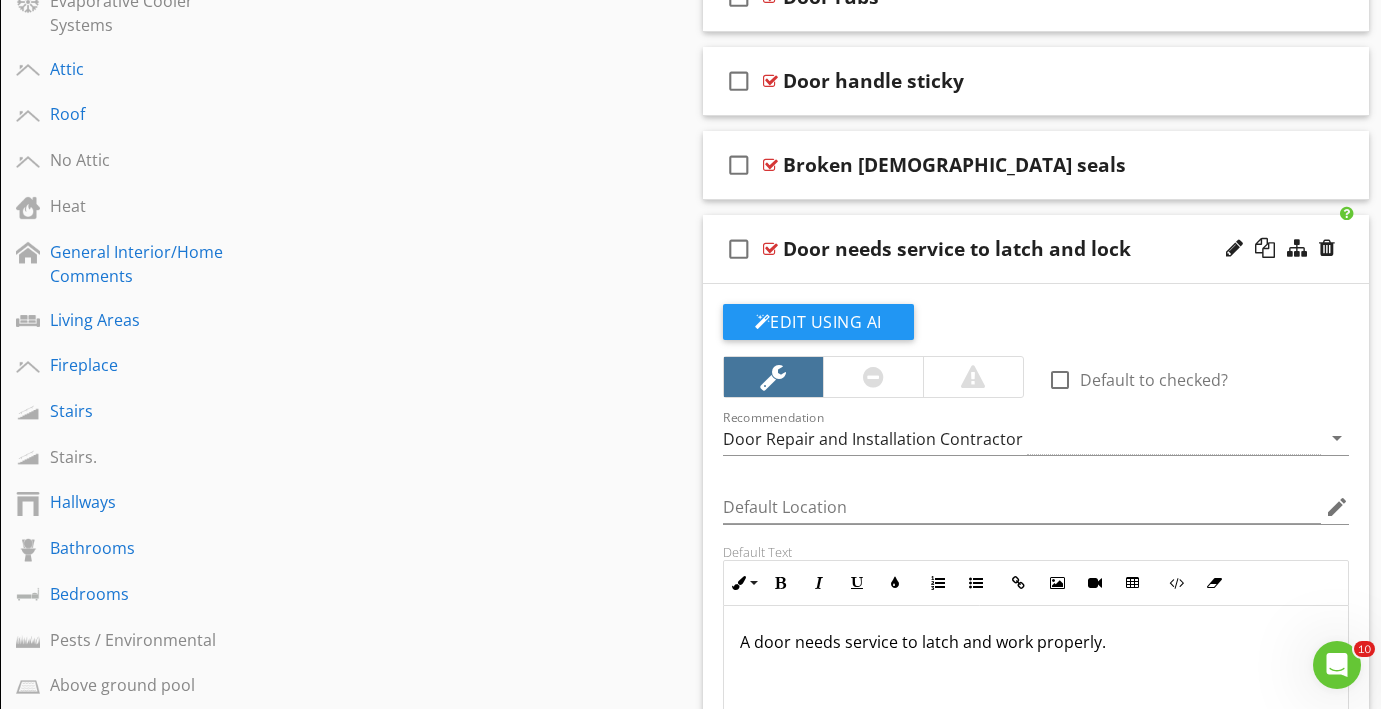 scroll, scrollTop: 1370, scrollLeft: 0, axis: vertical 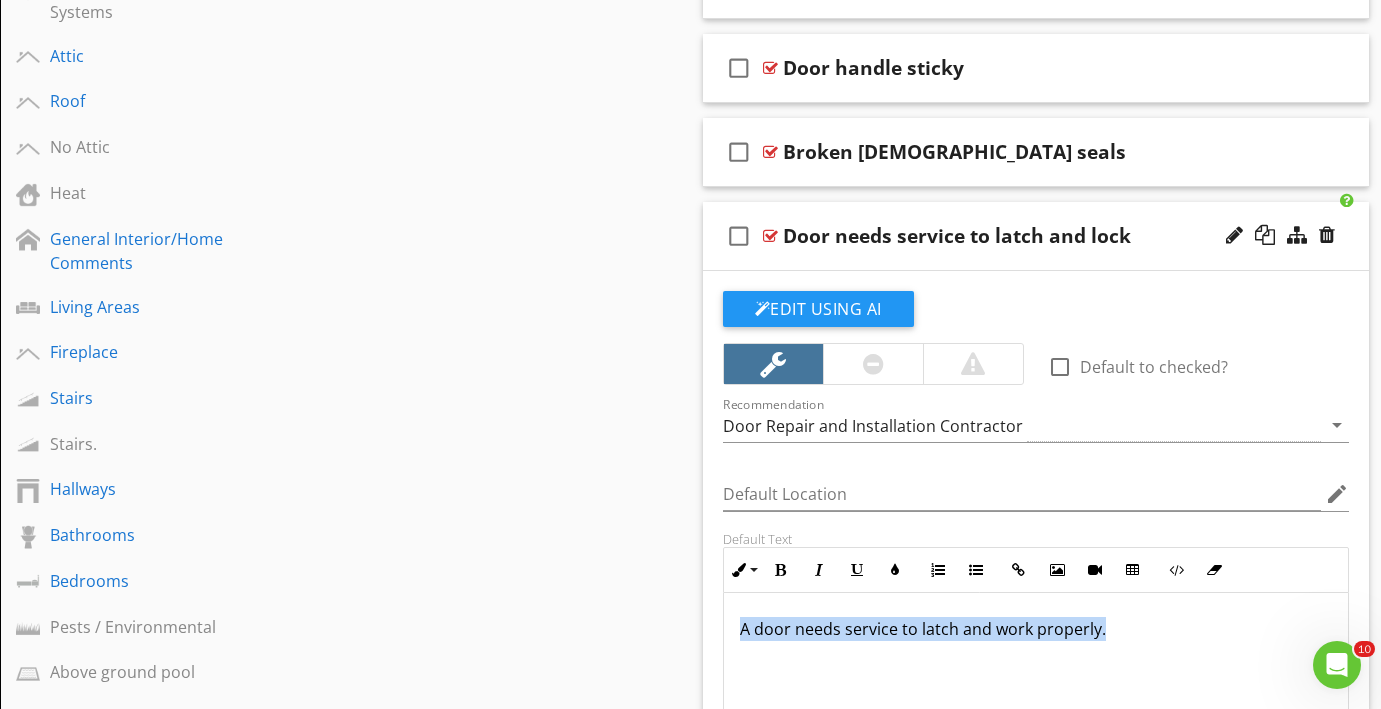 drag, startPoint x: 734, startPoint y: 626, endPoint x: 726, endPoint y: 655, distance: 30.083218 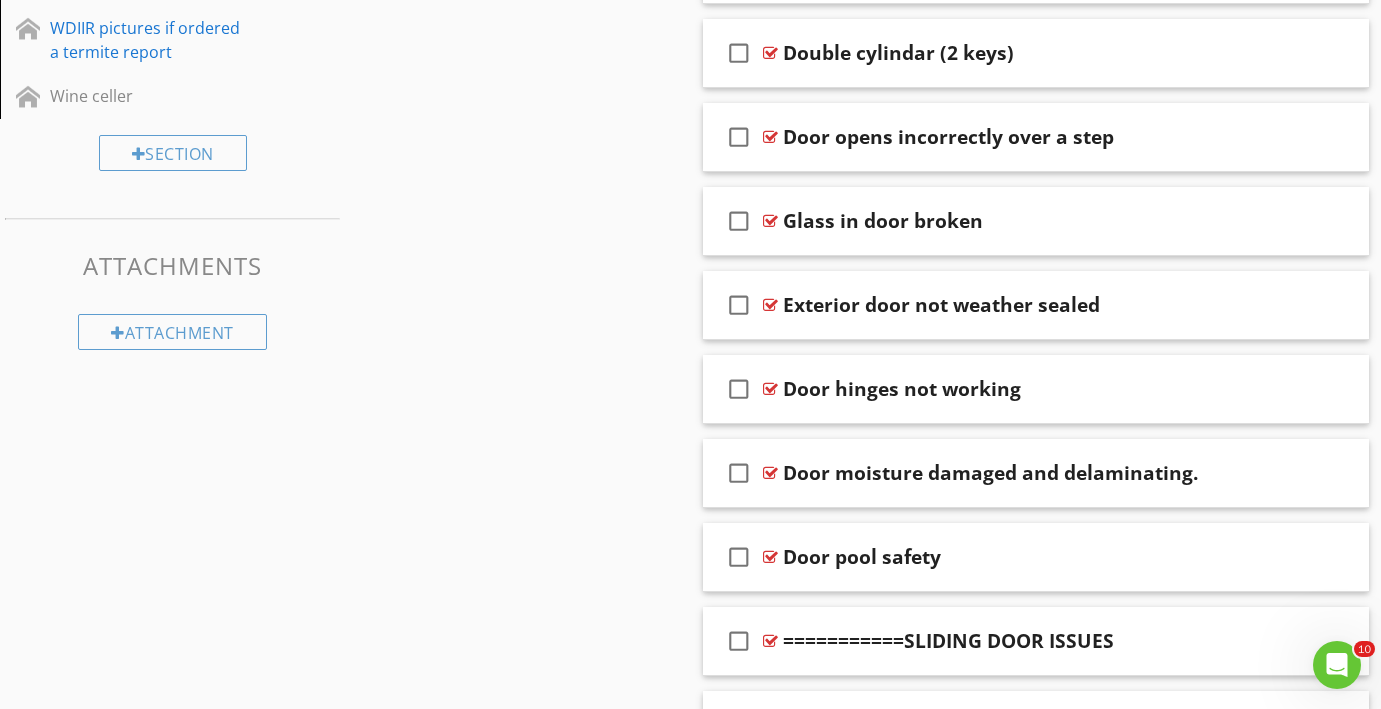 scroll, scrollTop: 2568, scrollLeft: 0, axis: vertical 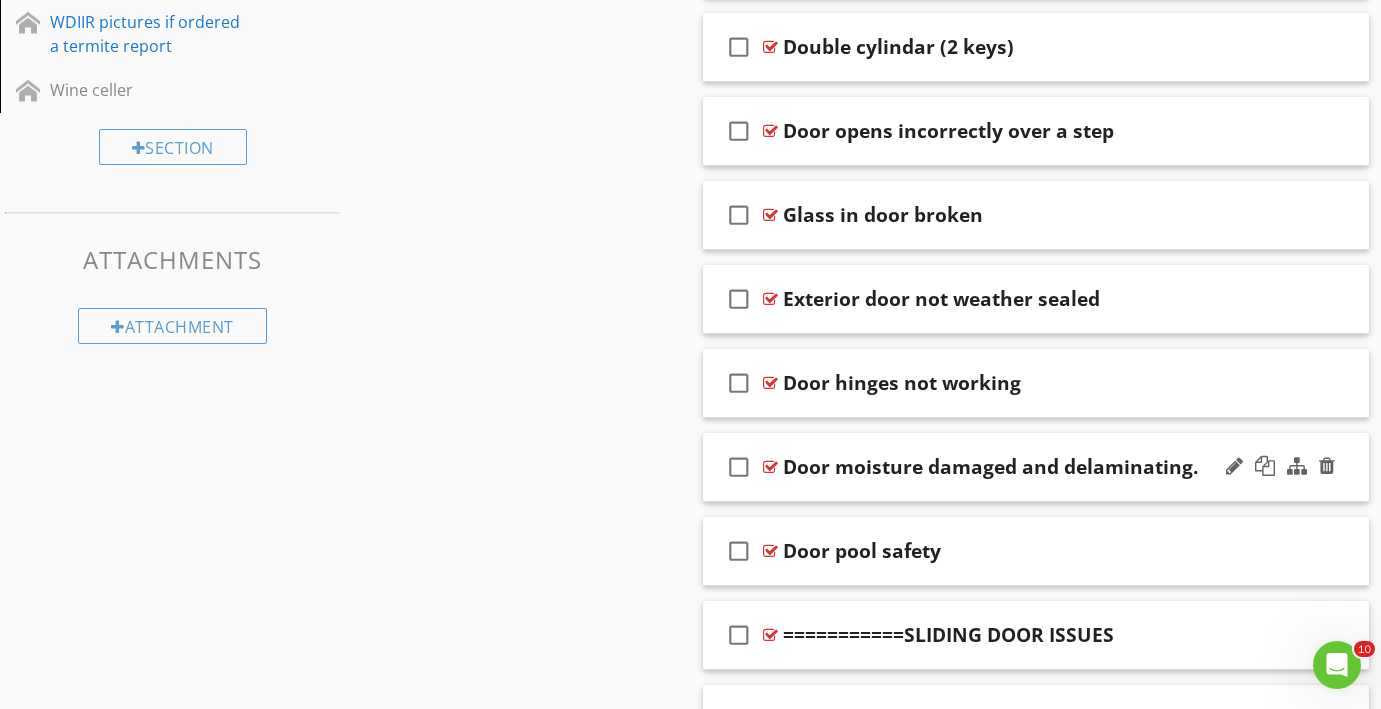click on "check_box_outline_blank
Door moisture damaged and delaminating." at bounding box center [1036, 467] 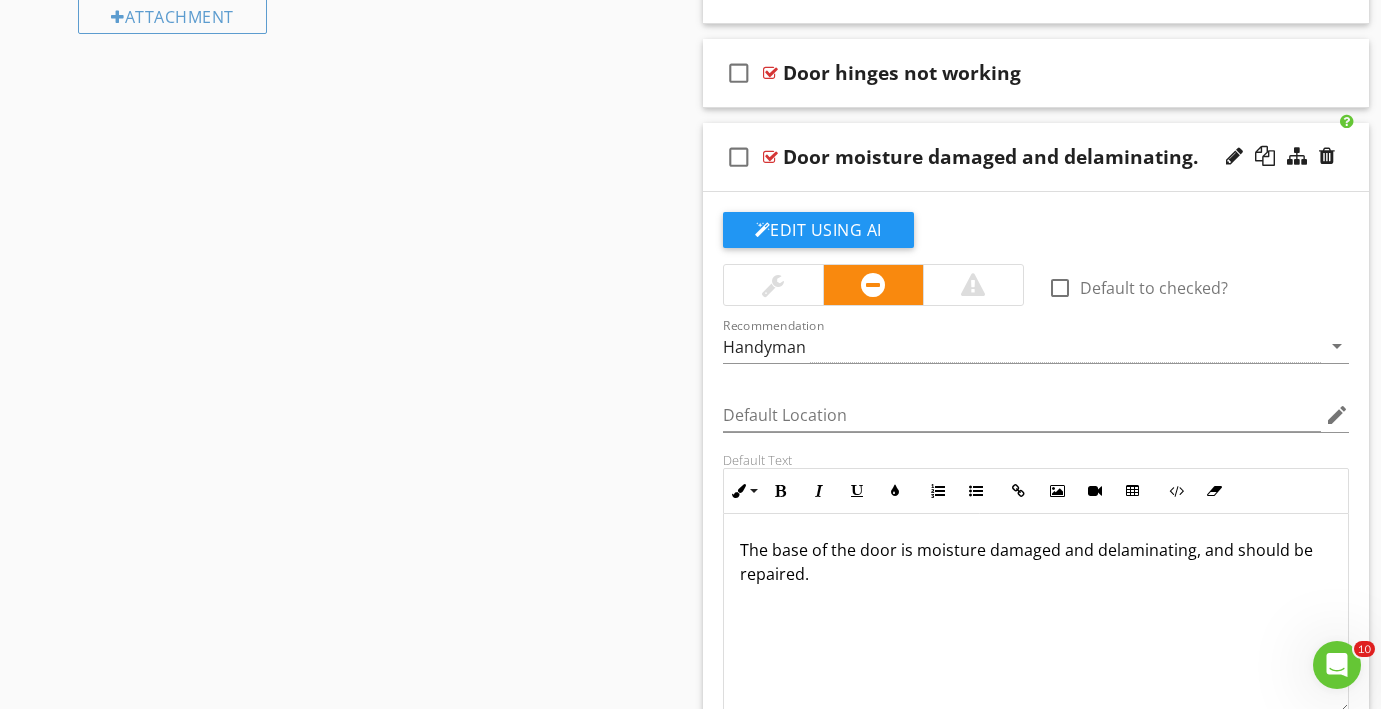 scroll, scrollTop: 2914, scrollLeft: 0, axis: vertical 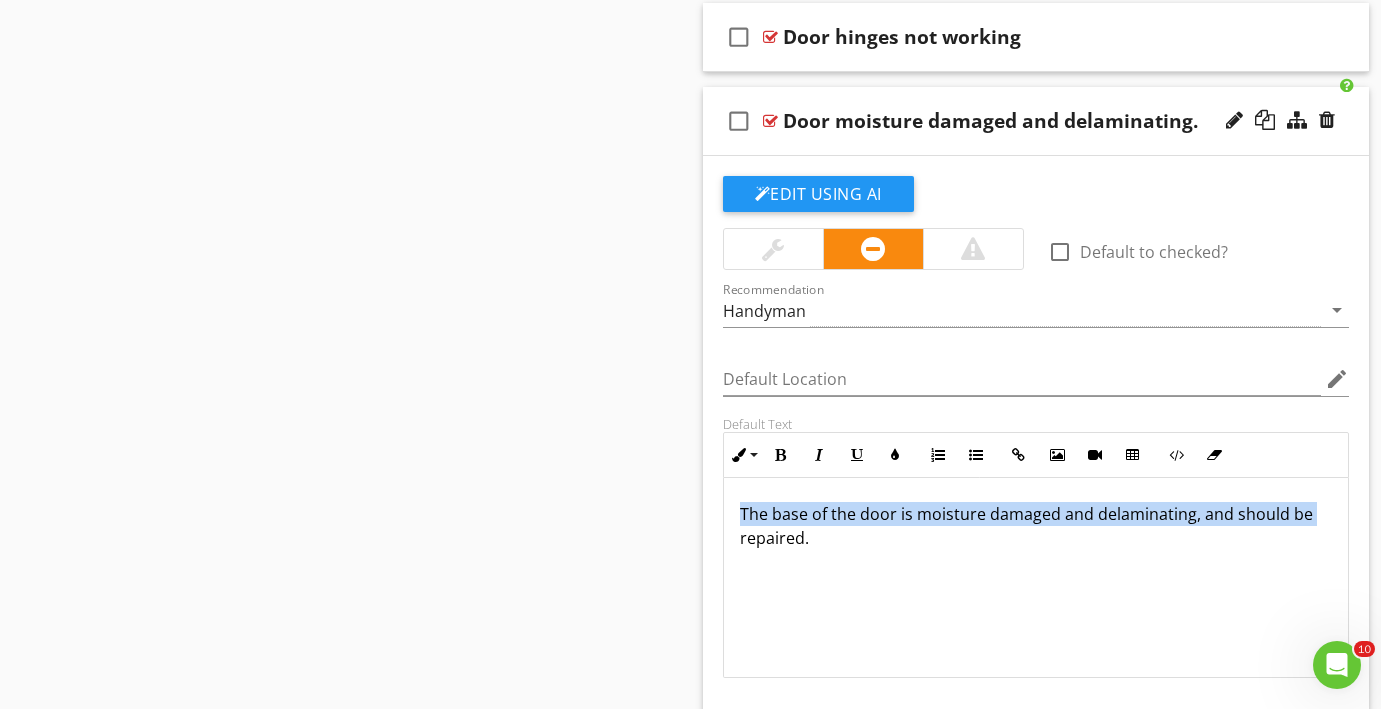drag, startPoint x: 733, startPoint y: 513, endPoint x: 729, endPoint y: 542, distance: 29.274563 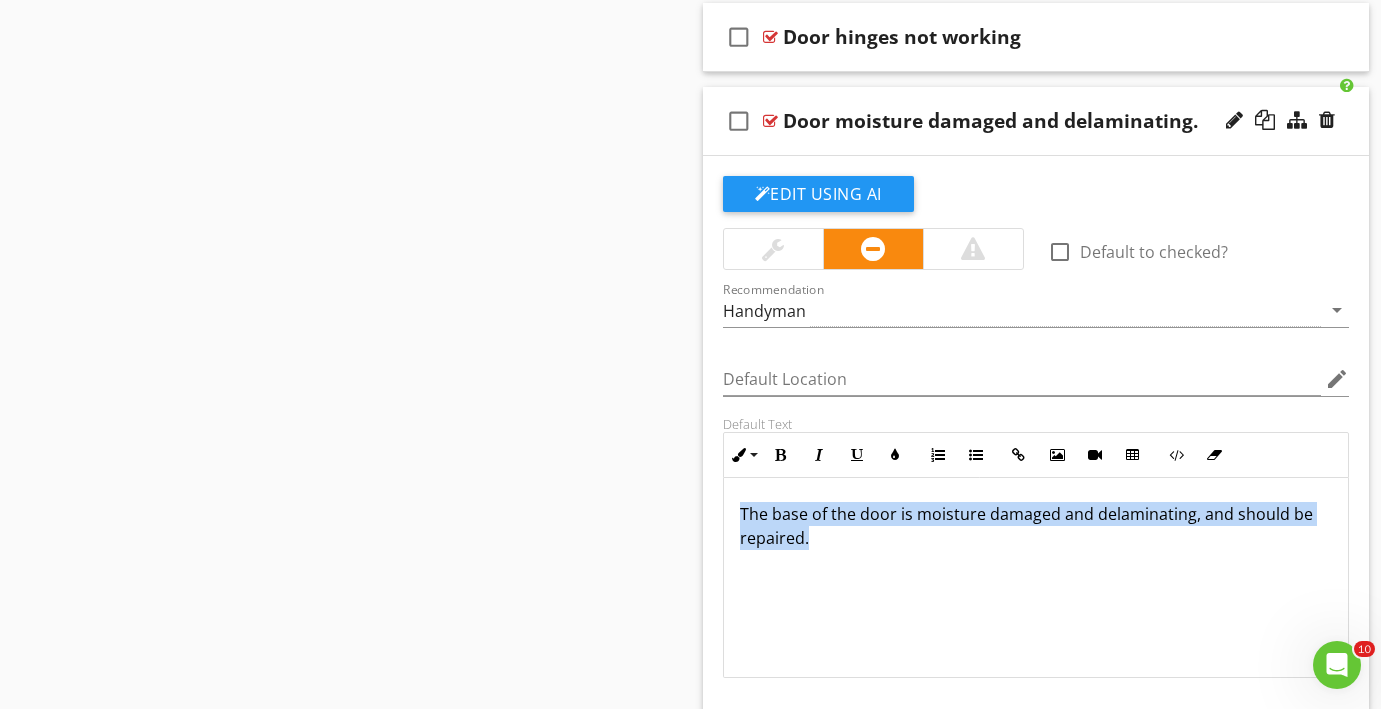 drag, startPoint x: 732, startPoint y: 507, endPoint x: 725, endPoint y: 556, distance: 49.497475 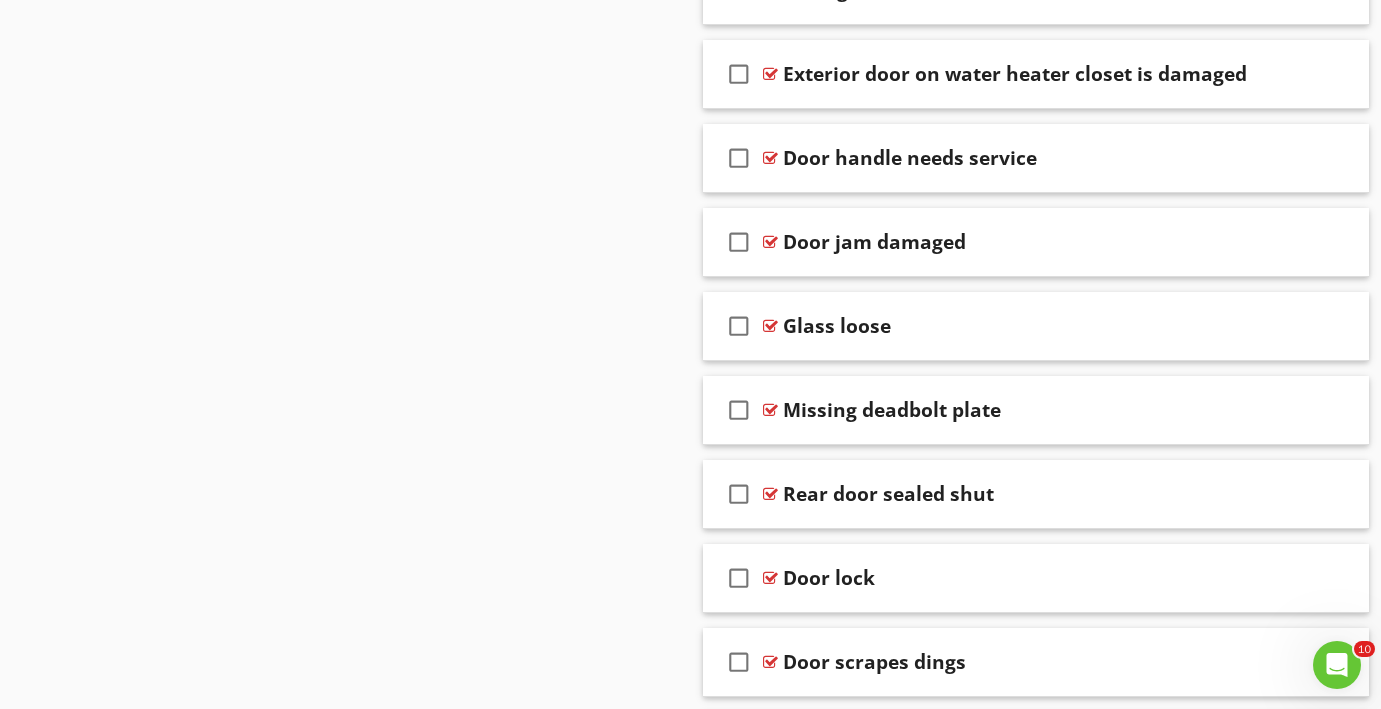 scroll, scrollTop: 4313, scrollLeft: 0, axis: vertical 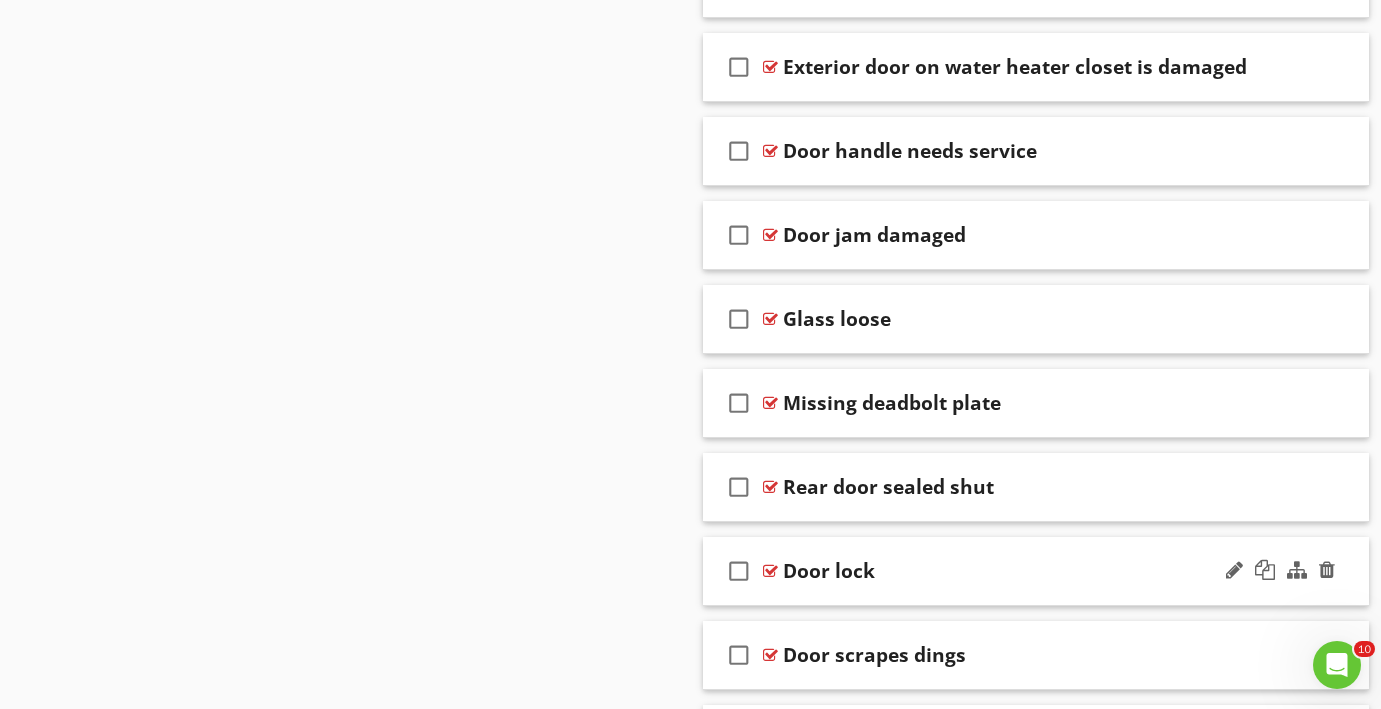 click on "check_box_outline_blank
Door lock" at bounding box center (1036, 571) 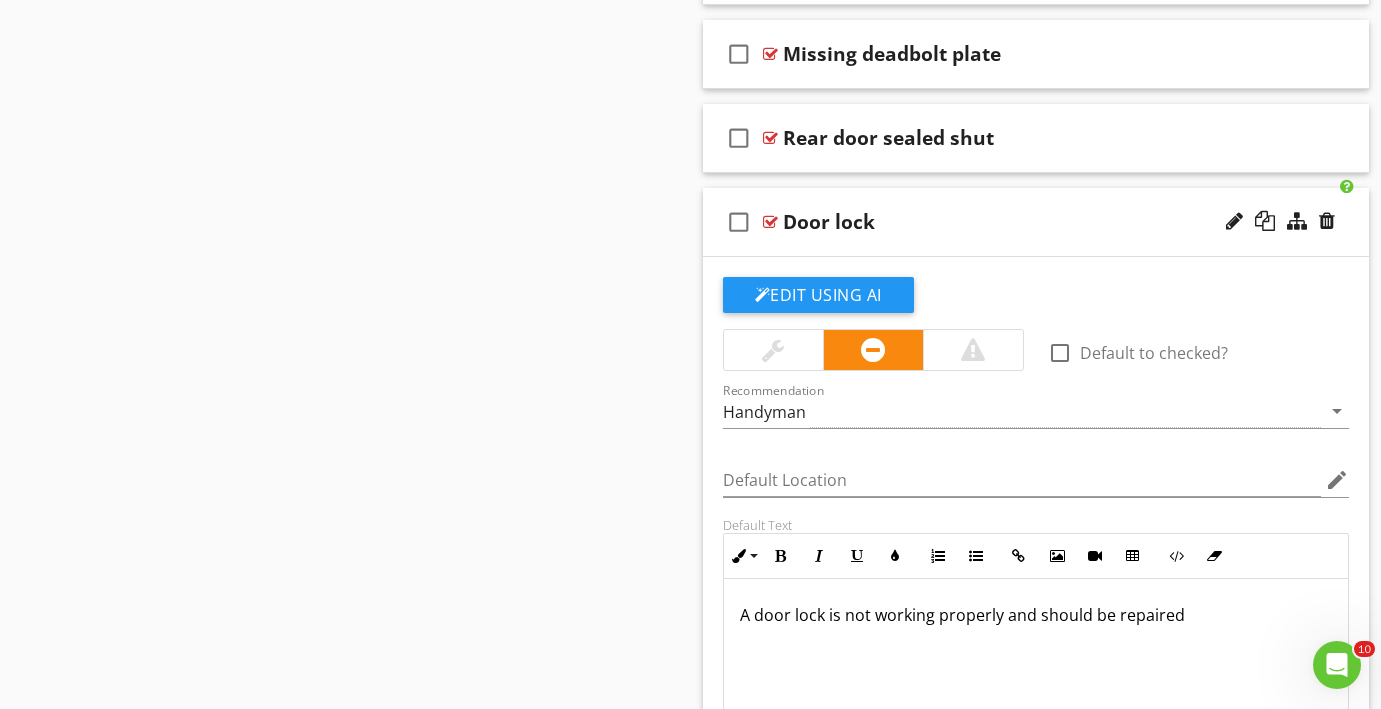 scroll, scrollTop: 4687, scrollLeft: 0, axis: vertical 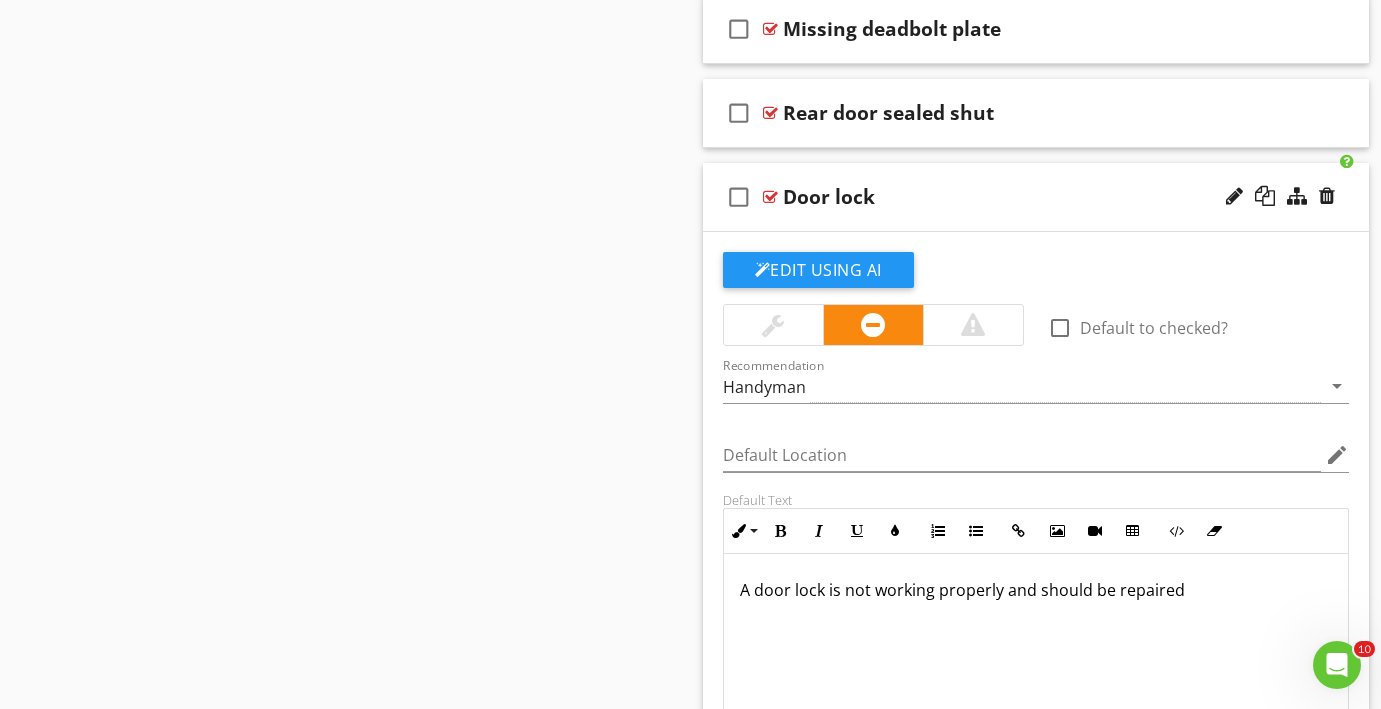 click on "A door lock is not working properly and should be repaired" at bounding box center (1036, 590) 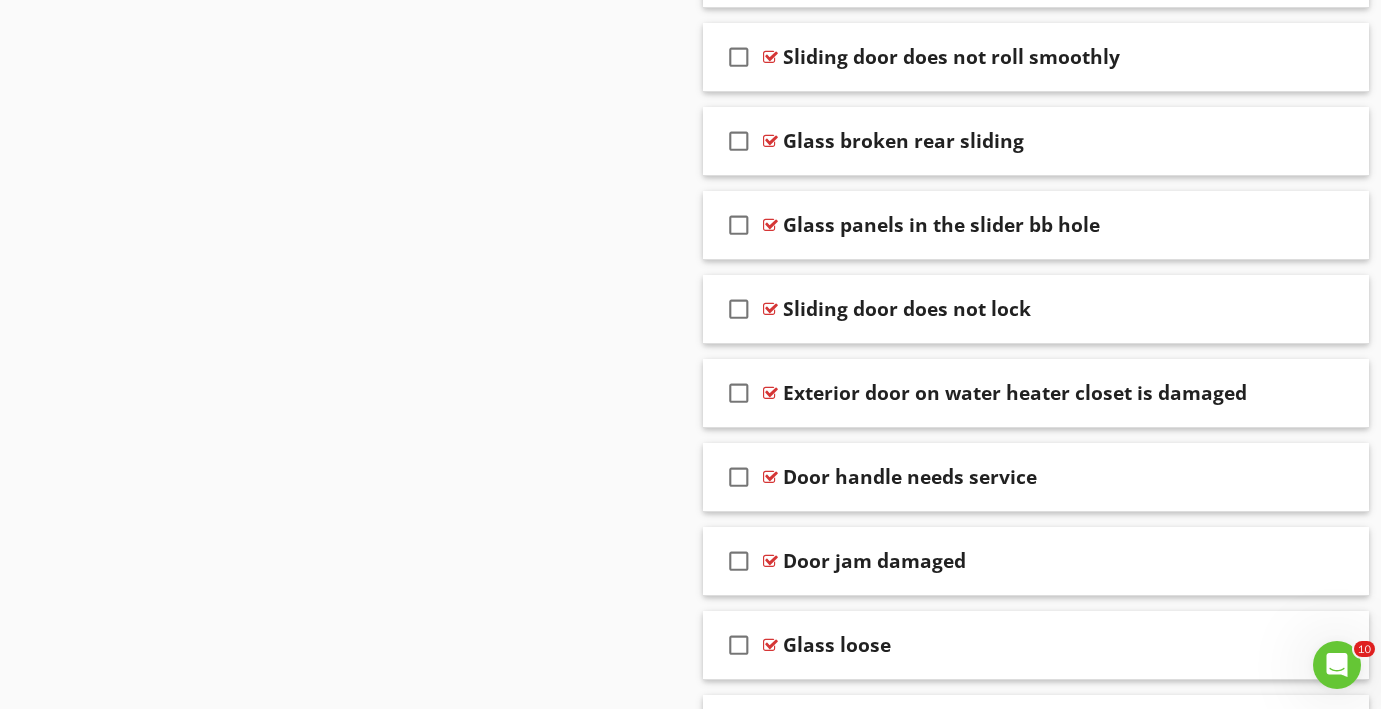 scroll, scrollTop: 3971, scrollLeft: 0, axis: vertical 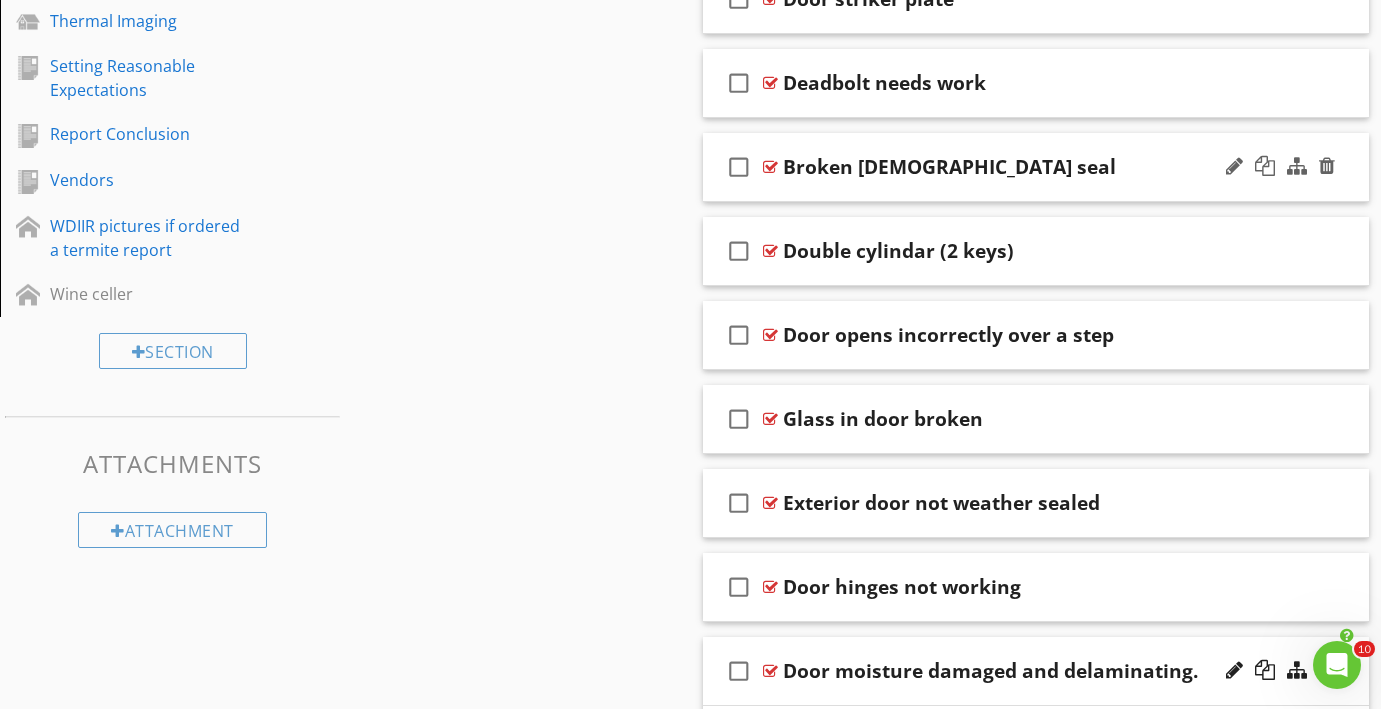 click on "check_box_outline_blank
Broken hermetic seal" at bounding box center [1036, 167] 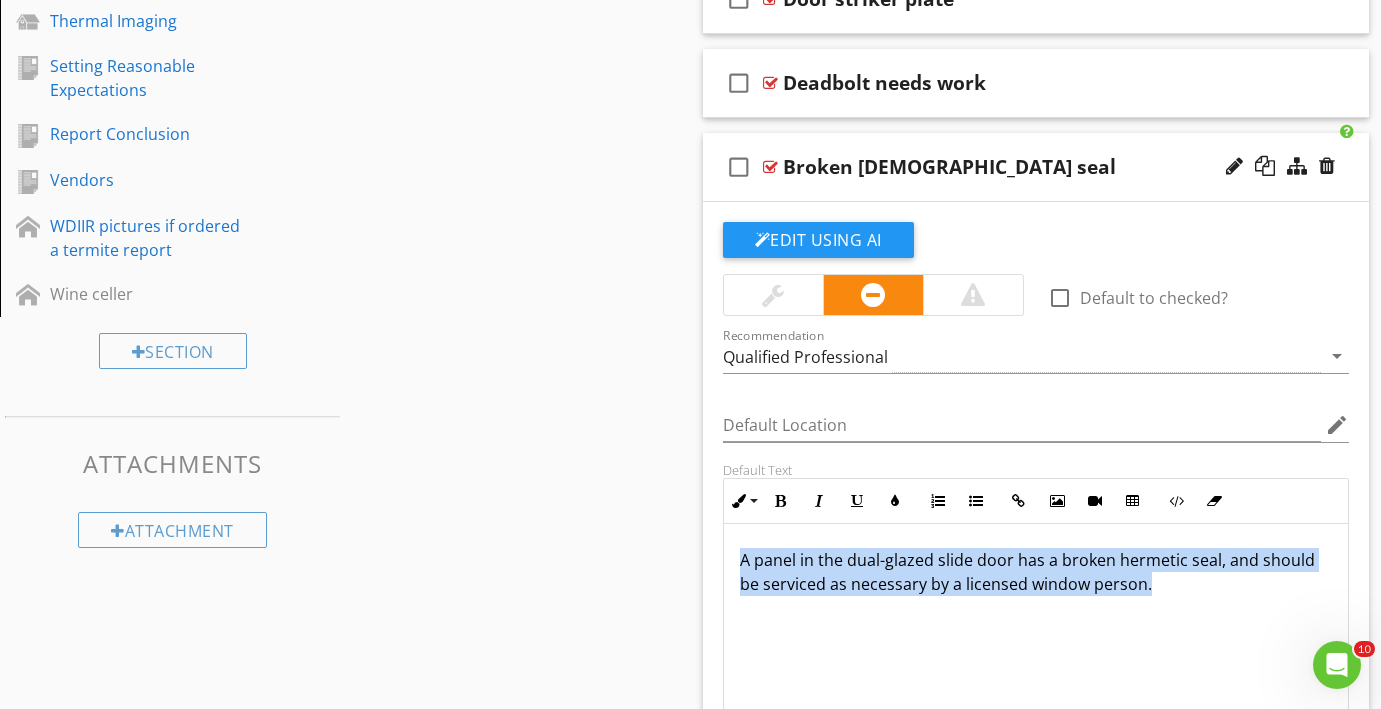 drag, startPoint x: 733, startPoint y: 555, endPoint x: 728, endPoint y: 612, distance: 57.21888 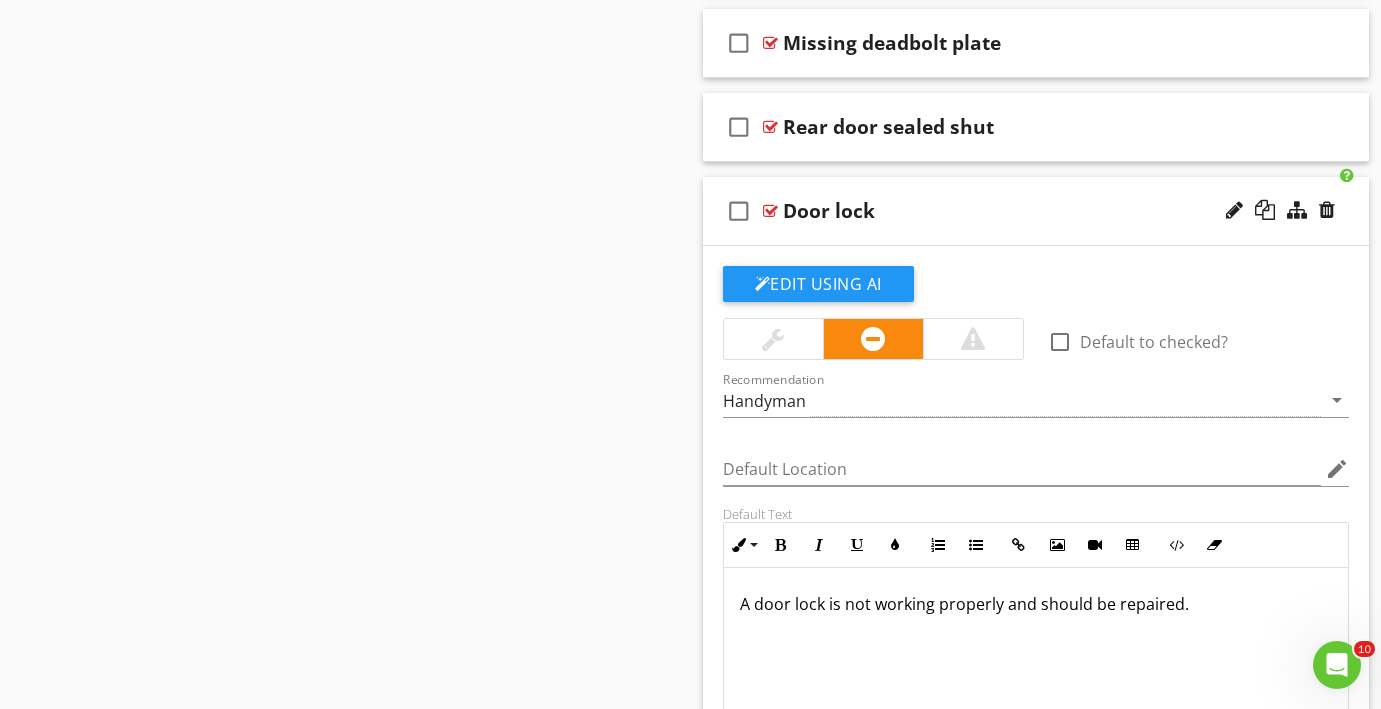 scroll, scrollTop: 5373, scrollLeft: 0, axis: vertical 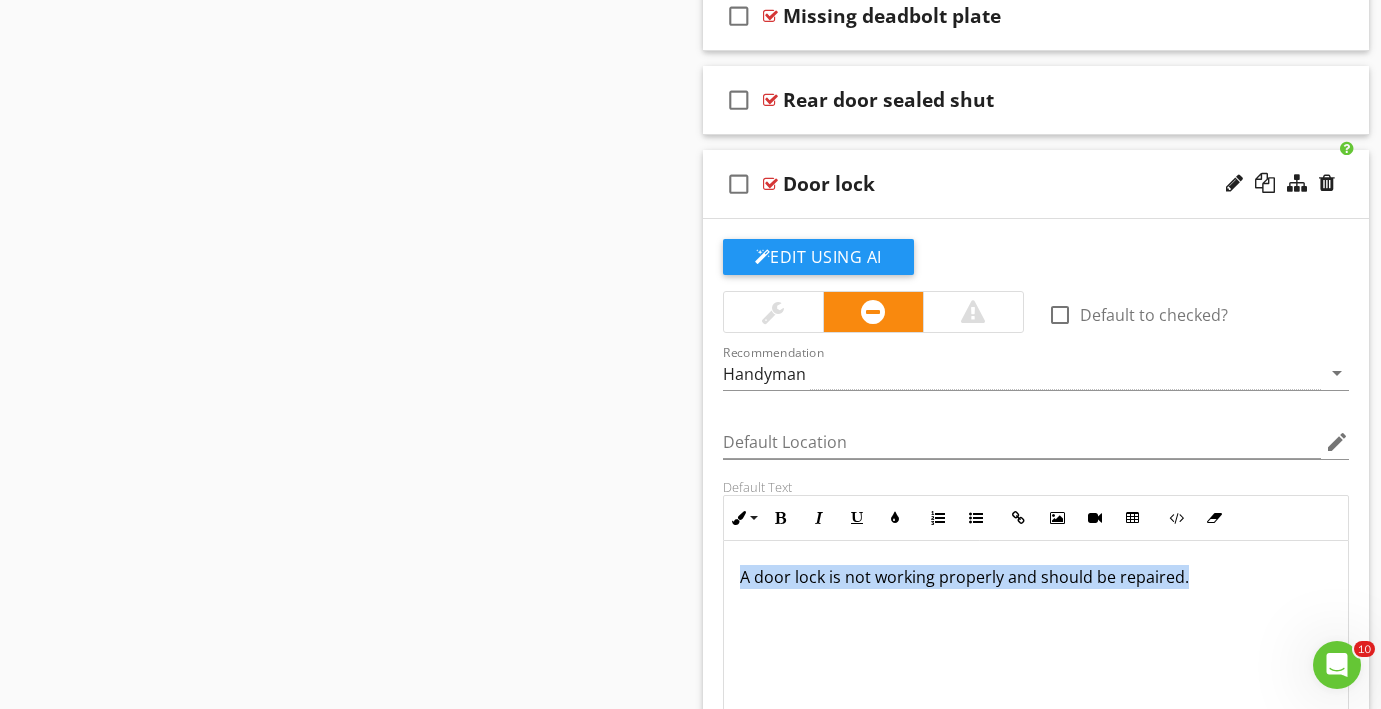 drag, startPoint x: 735, startPoint y: 576, endPoint x: 735, endPoint y: 612, distance: 36 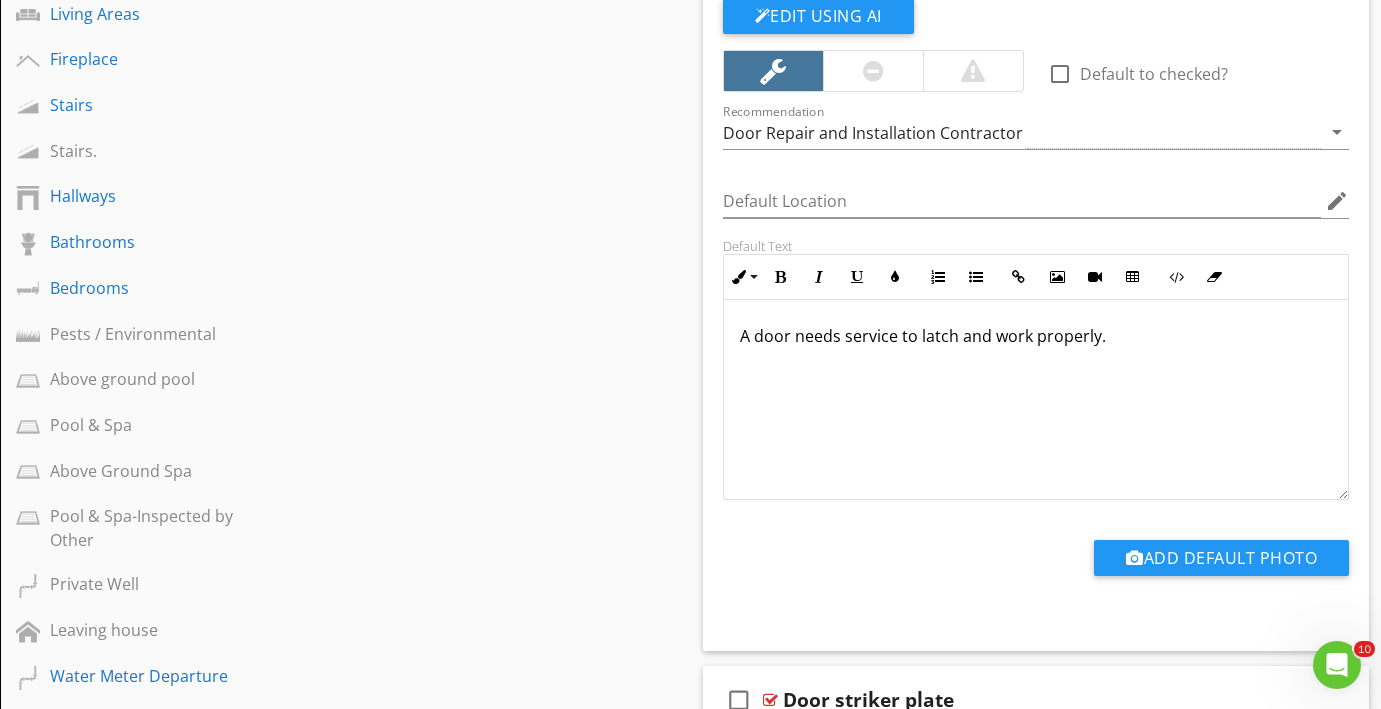 scroll, scrollTop: 1653, scrollLeft: 0, axis: vertical 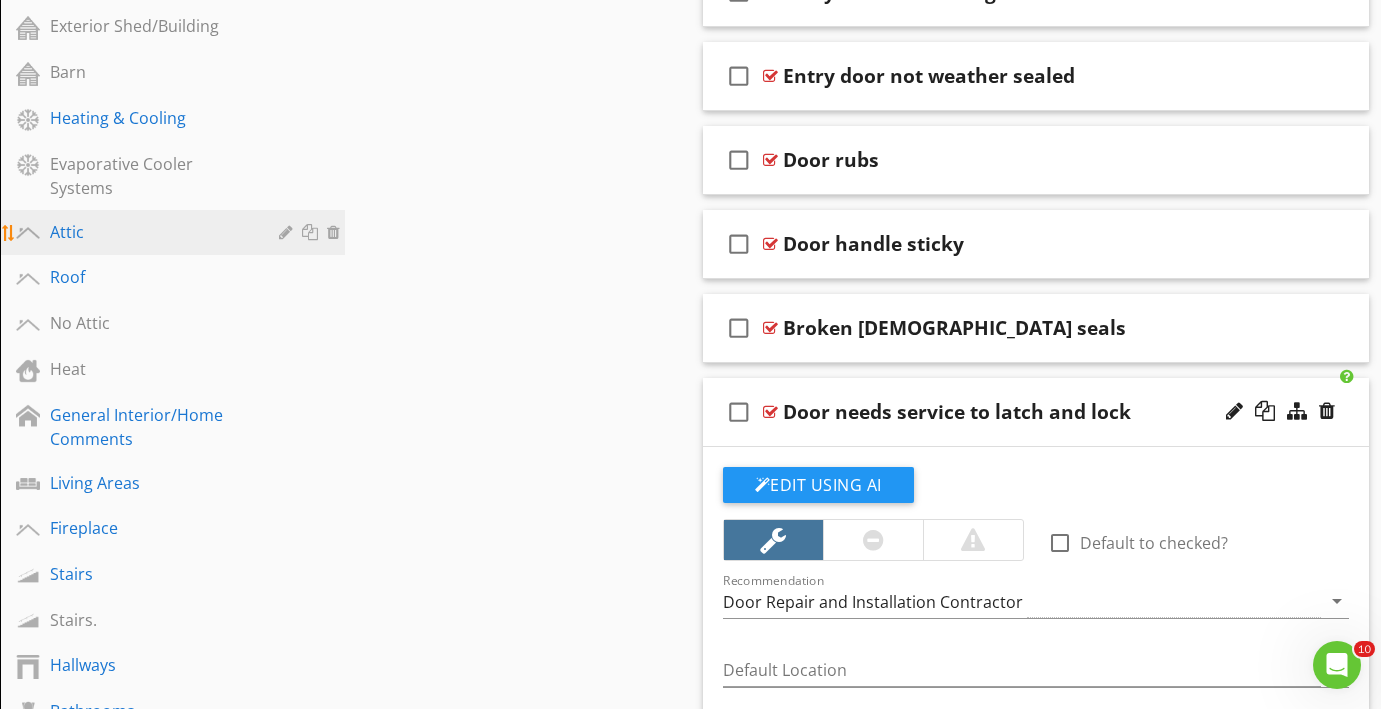 click on "Attic" at bounding box center [150, 232] 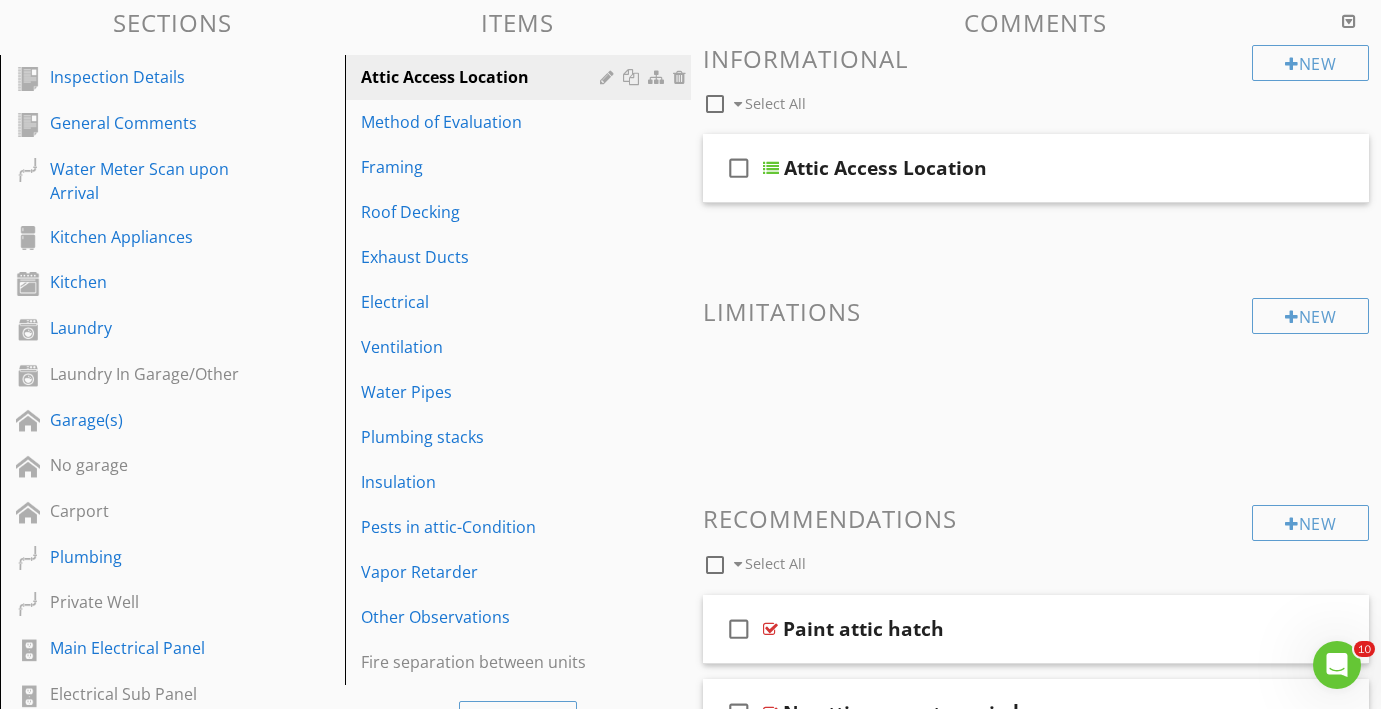 scroll, scrollTop: 198, scrollLeft: 0, axis: vertical 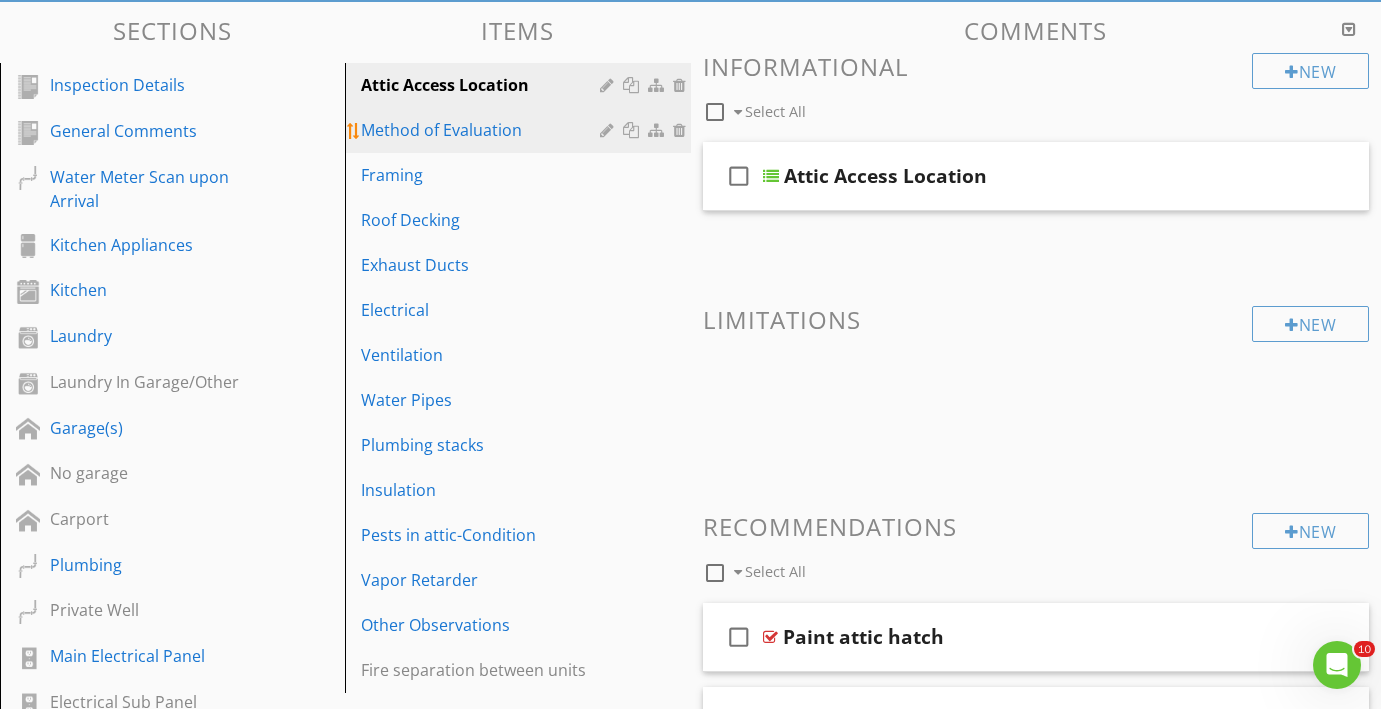 click on "Method of Evaluation" at bounding box center (520, 130) 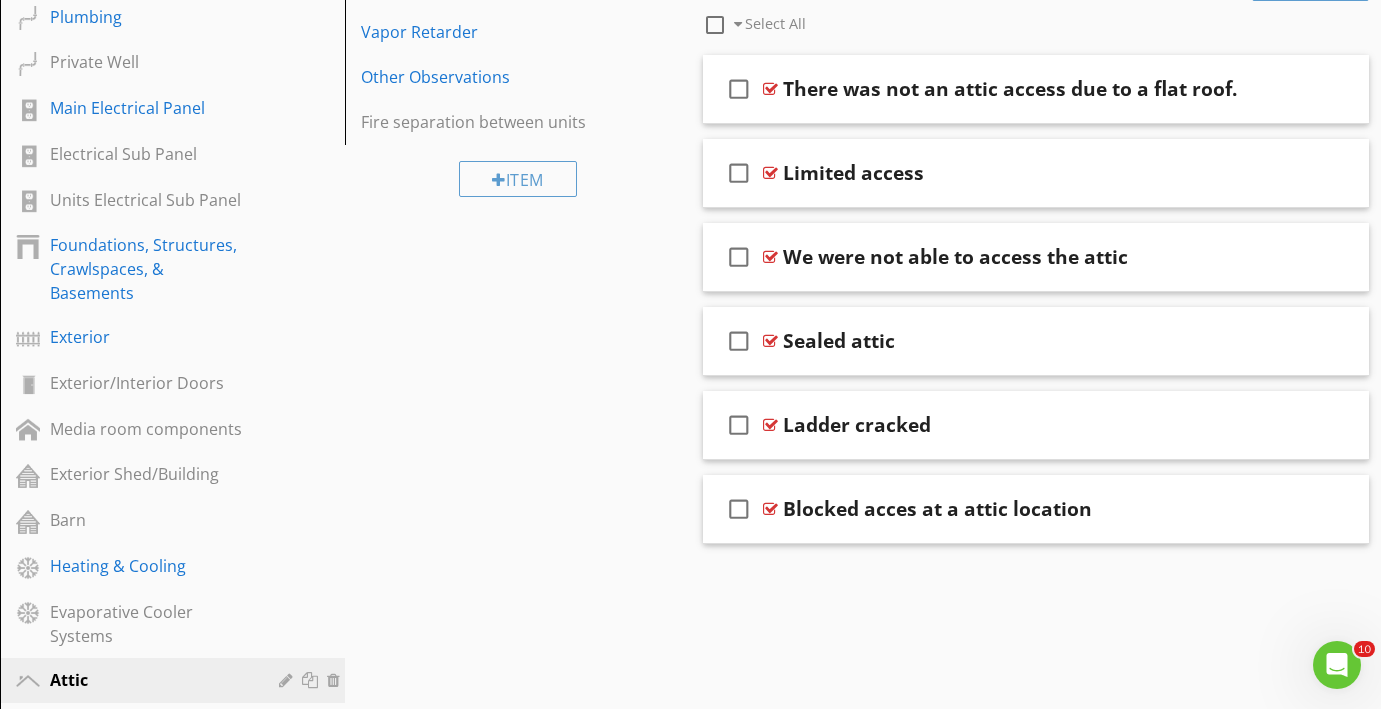 scroll, scrollTop: 762, scrollLeft: 0, axis: vertical 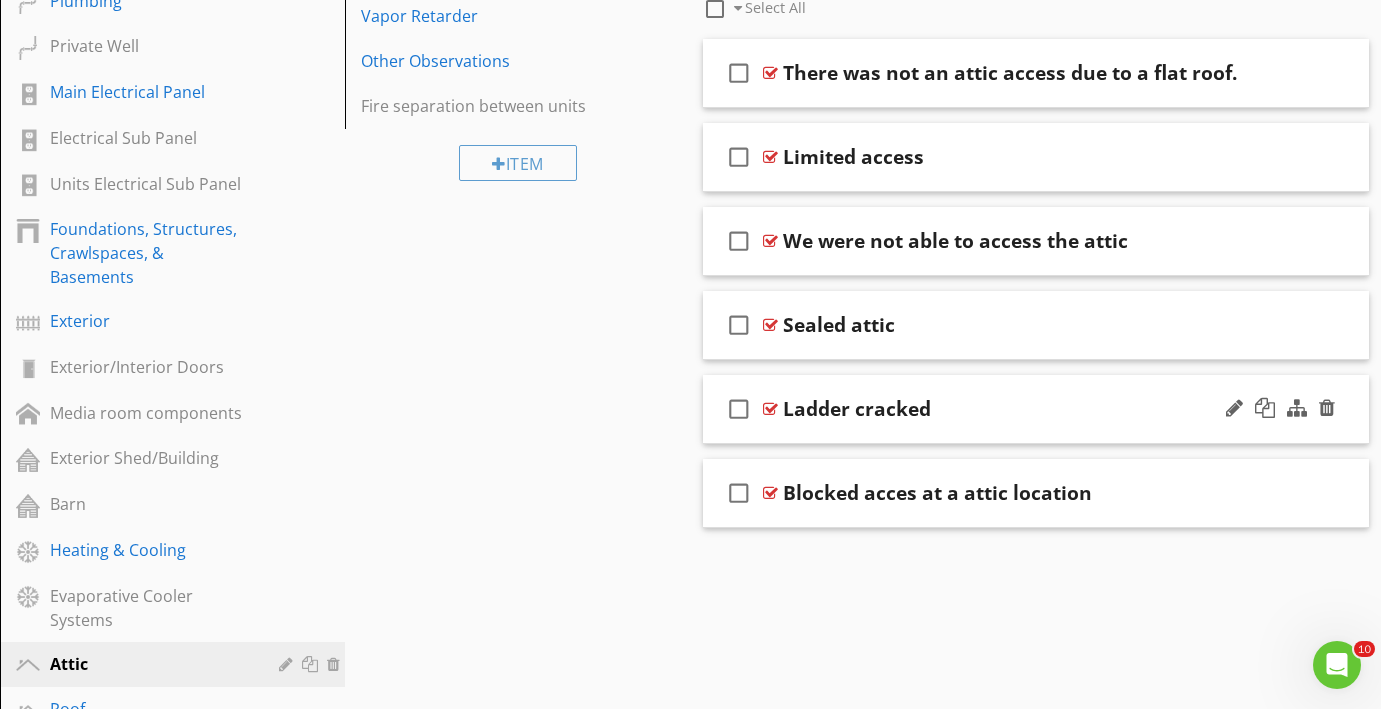 click on "check_box_outline_blank
Ladder cracked" at bounding box center (1036, 409) 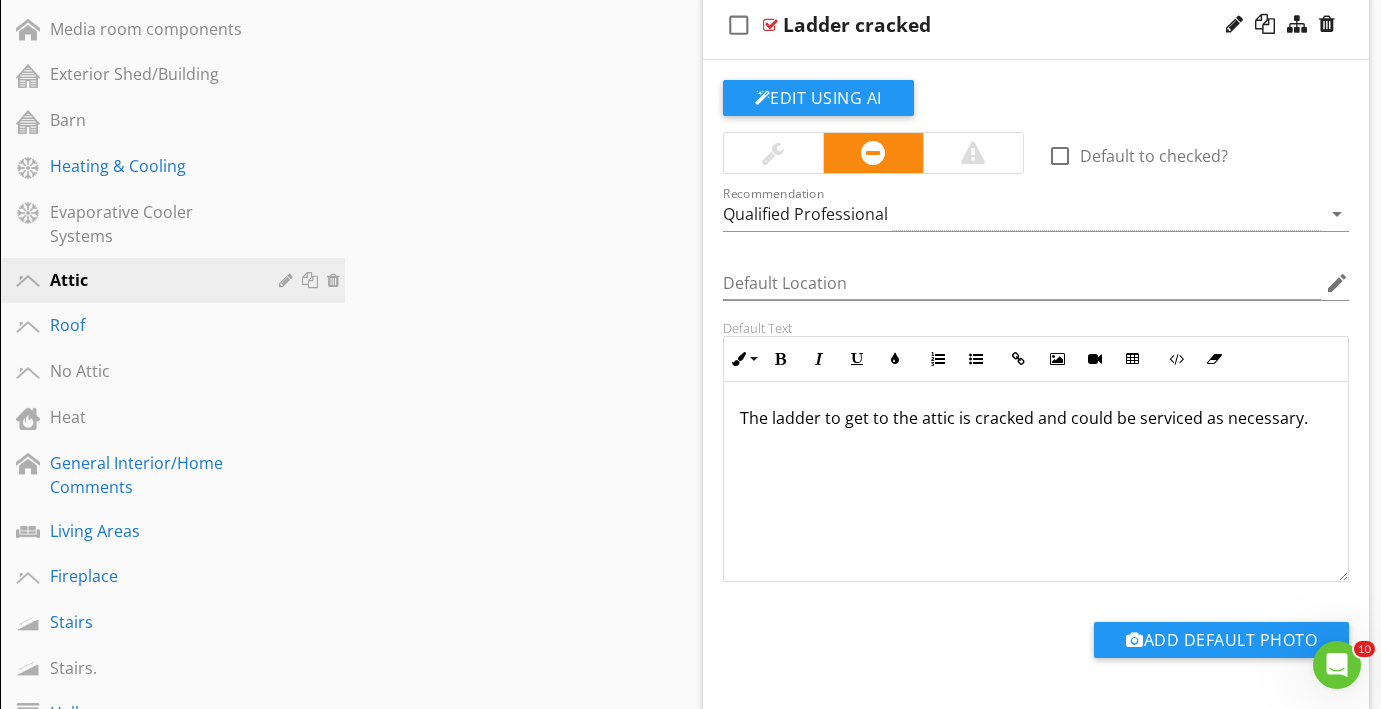 scroll, scrollTop: 1150, scrollLeft: 0, axis: vertical 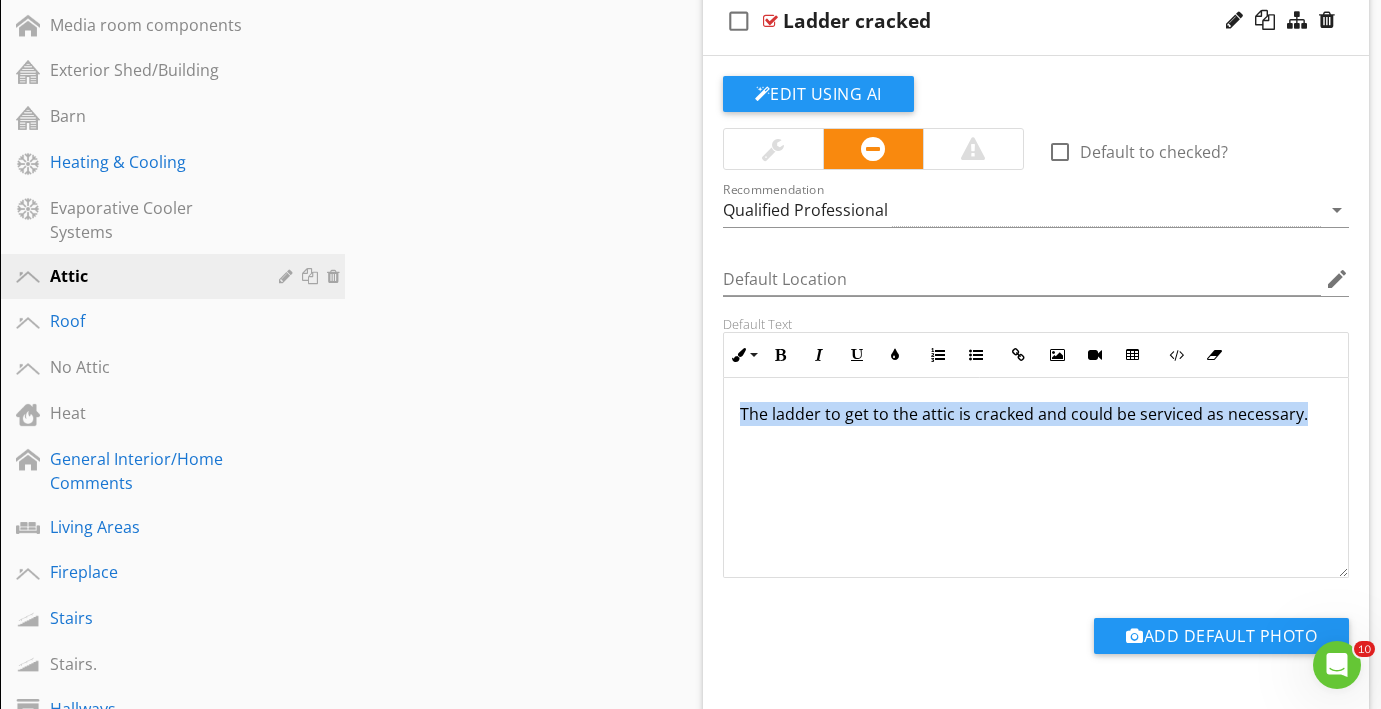 drag, startPoint x: 734, startPoint y: 409, endPoint x: 734, endPoint y: 443, distance: 34 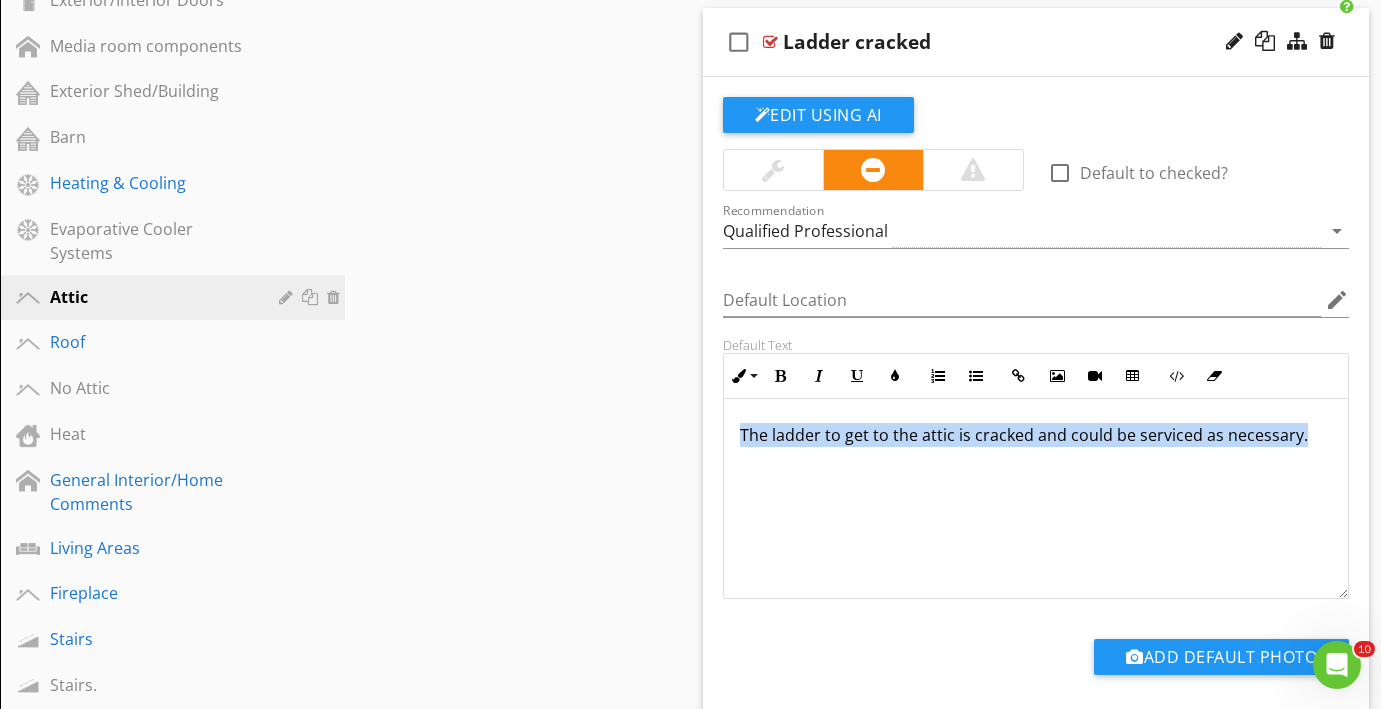 scroll, scrollTop: 1133, scrollLeft: 0, axis: vertical 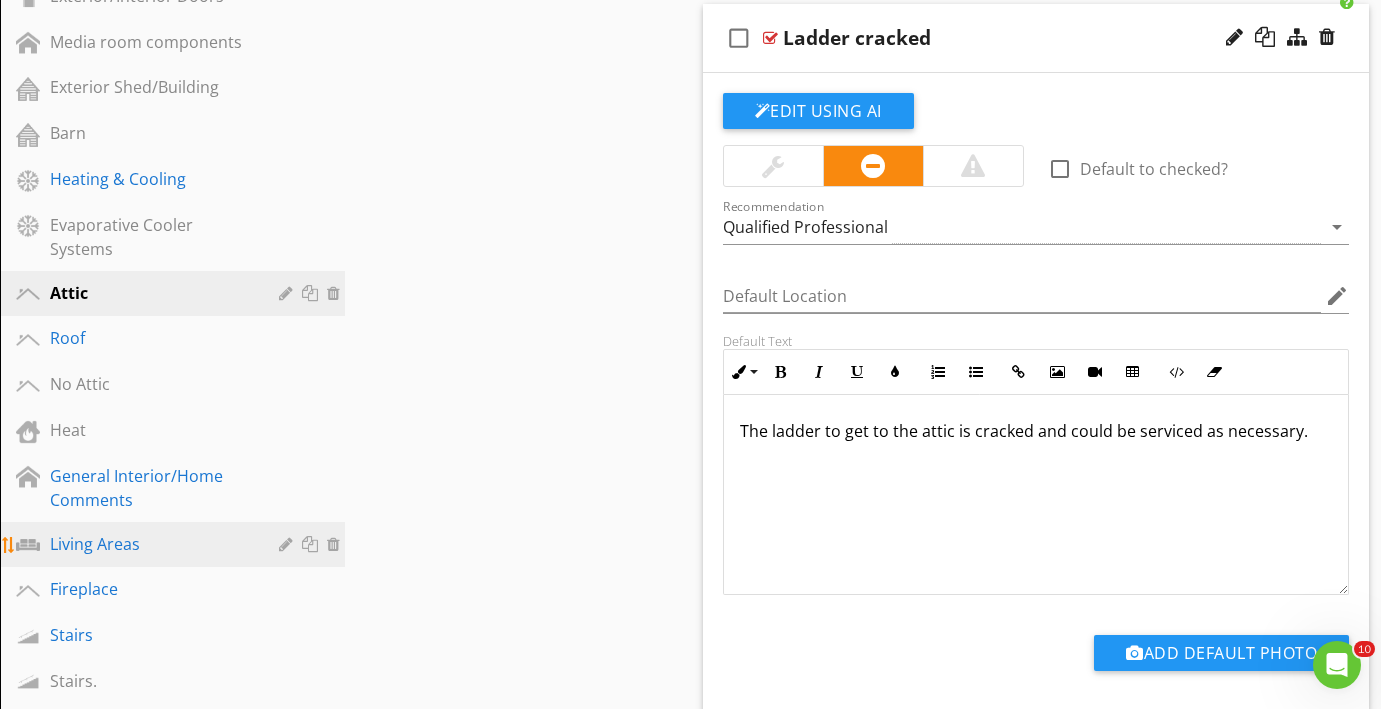 click on "Living Areas" at bounding box center [150, 544] 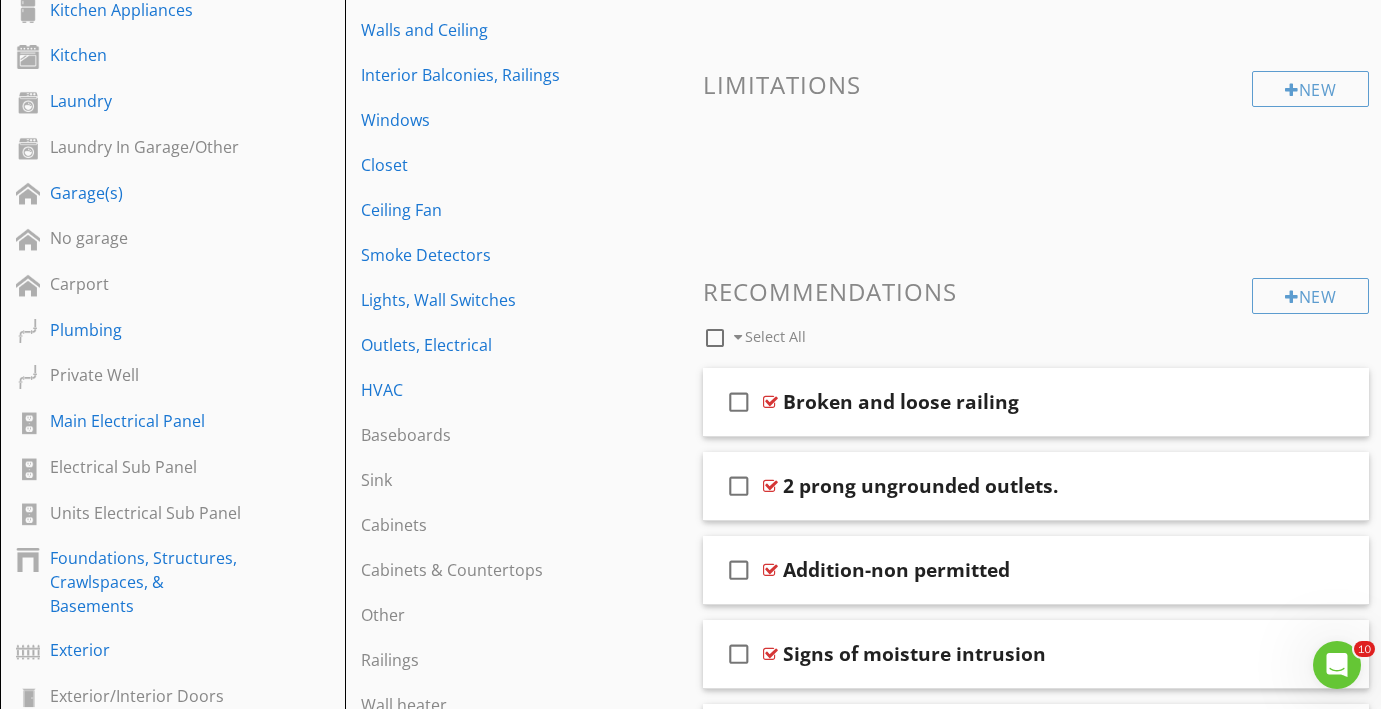 scroll, scrollTop: 387, scrollLeft: 0, axis: vertical 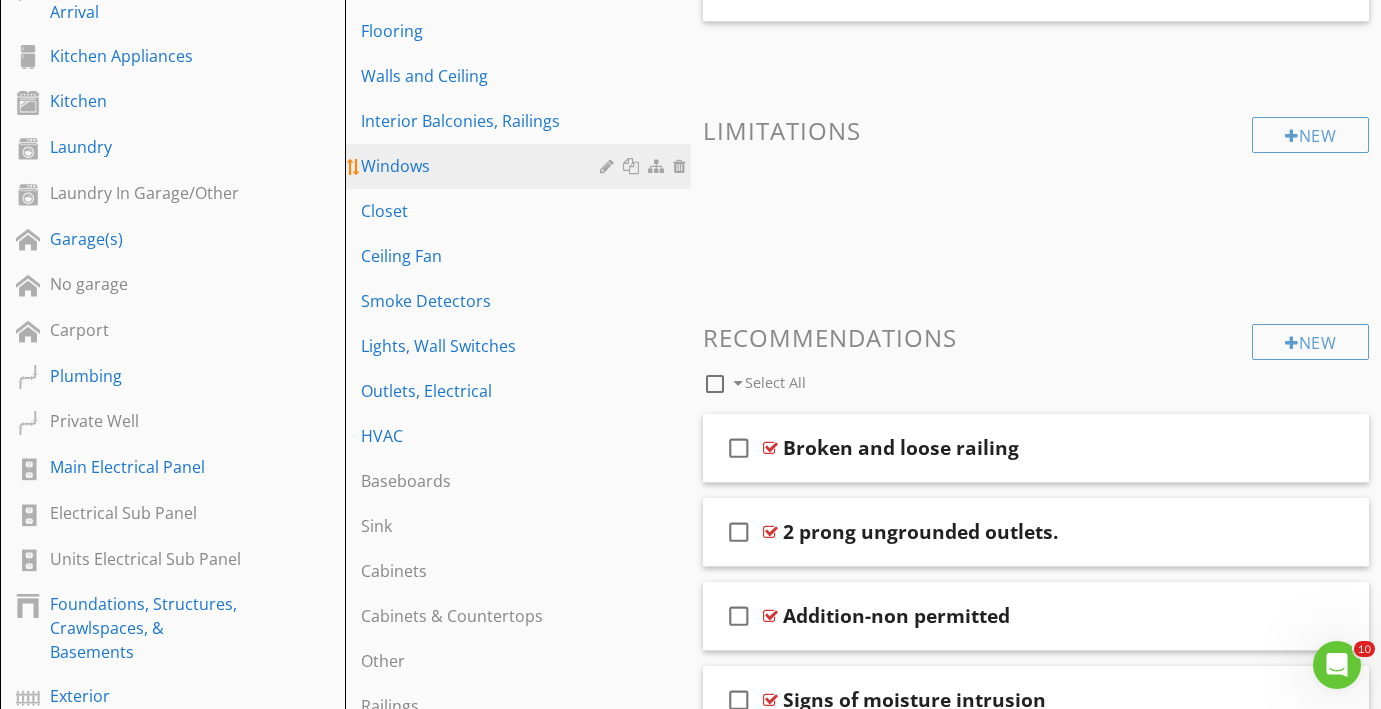 click on "Windows" at bounding box center [483, 166] 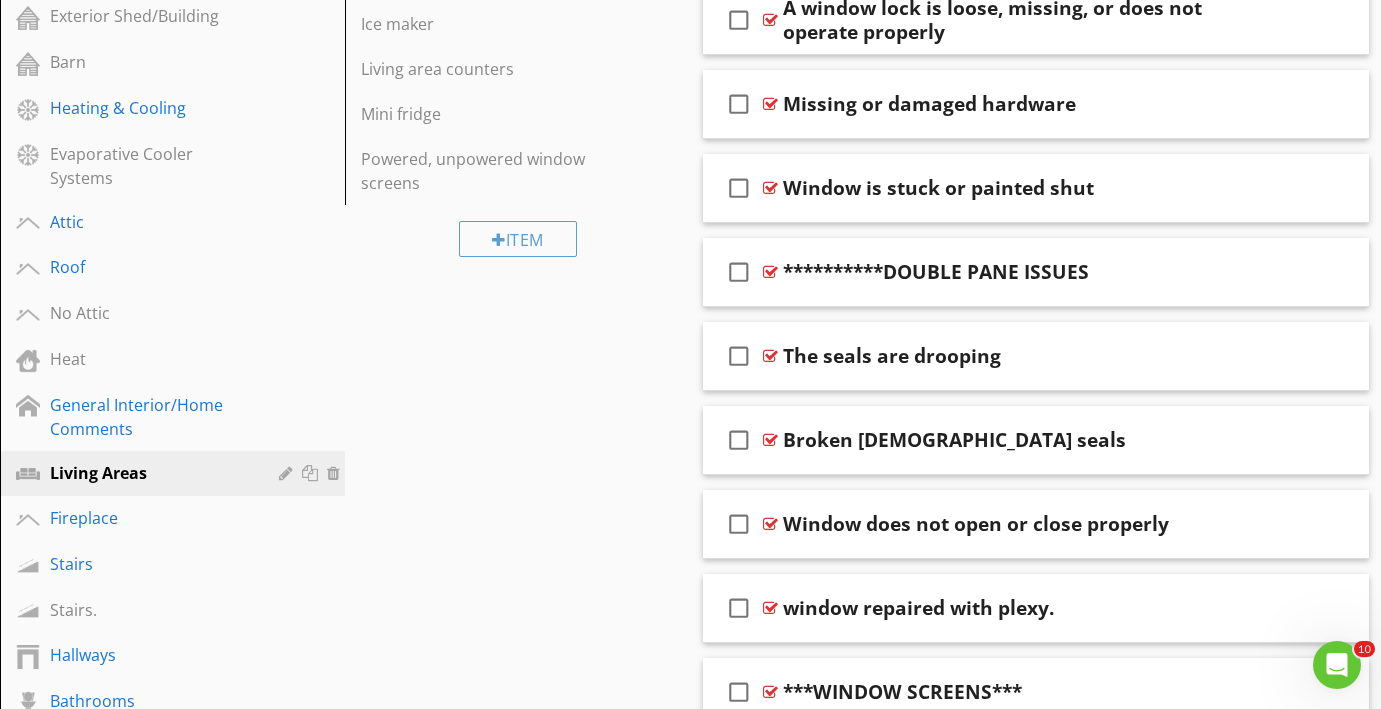 scroll, scrollTop: 1223, scrollLeft: 0, axis: vertical 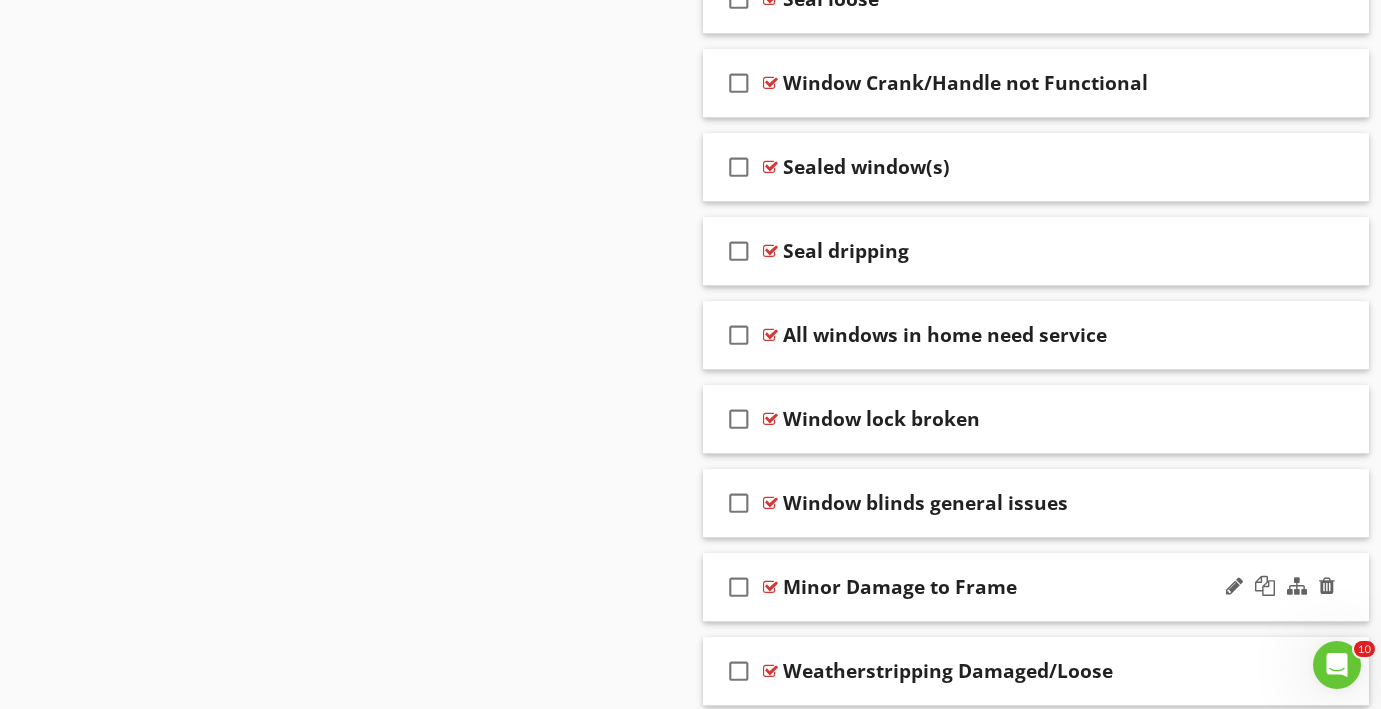 click on "check_box_outline_blank
Minor Damage to Frame" at bounding box center [1036, 587] 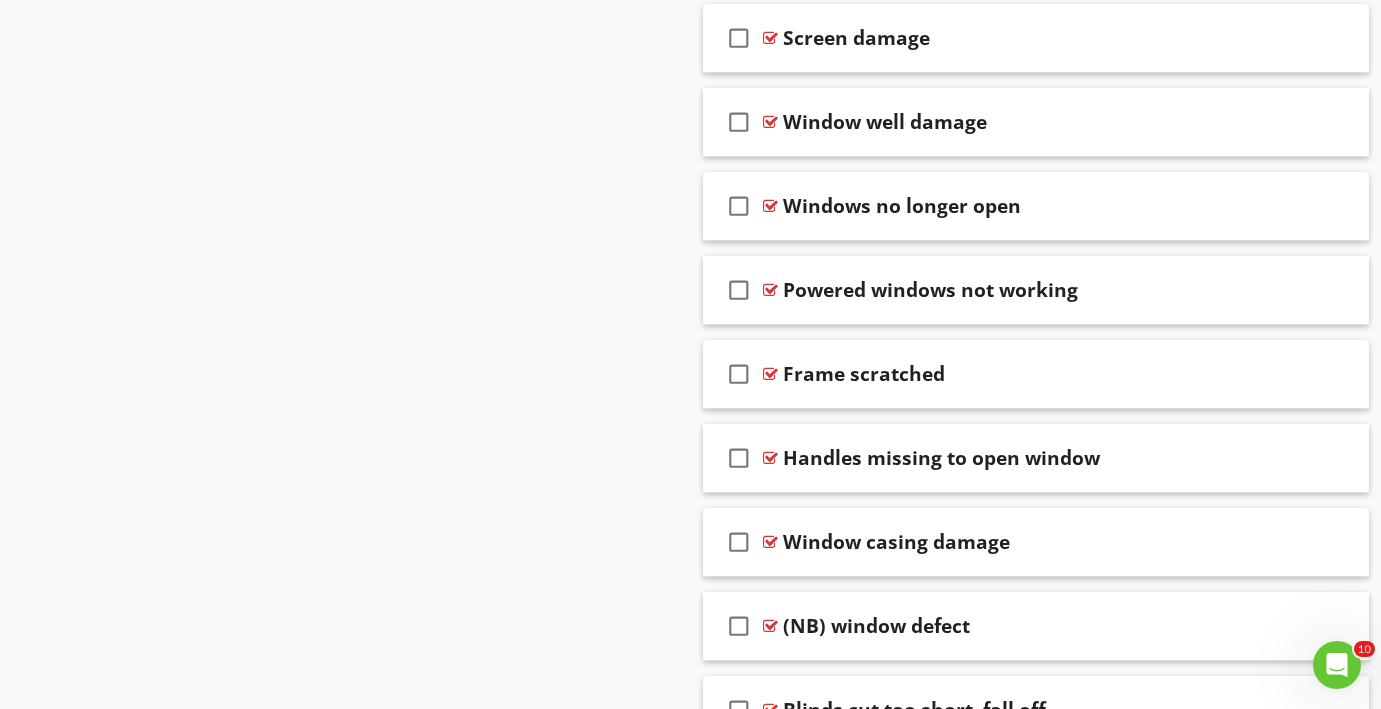 scroll, scrollTop: 6741, scrollLeft: 0, axis: vertical 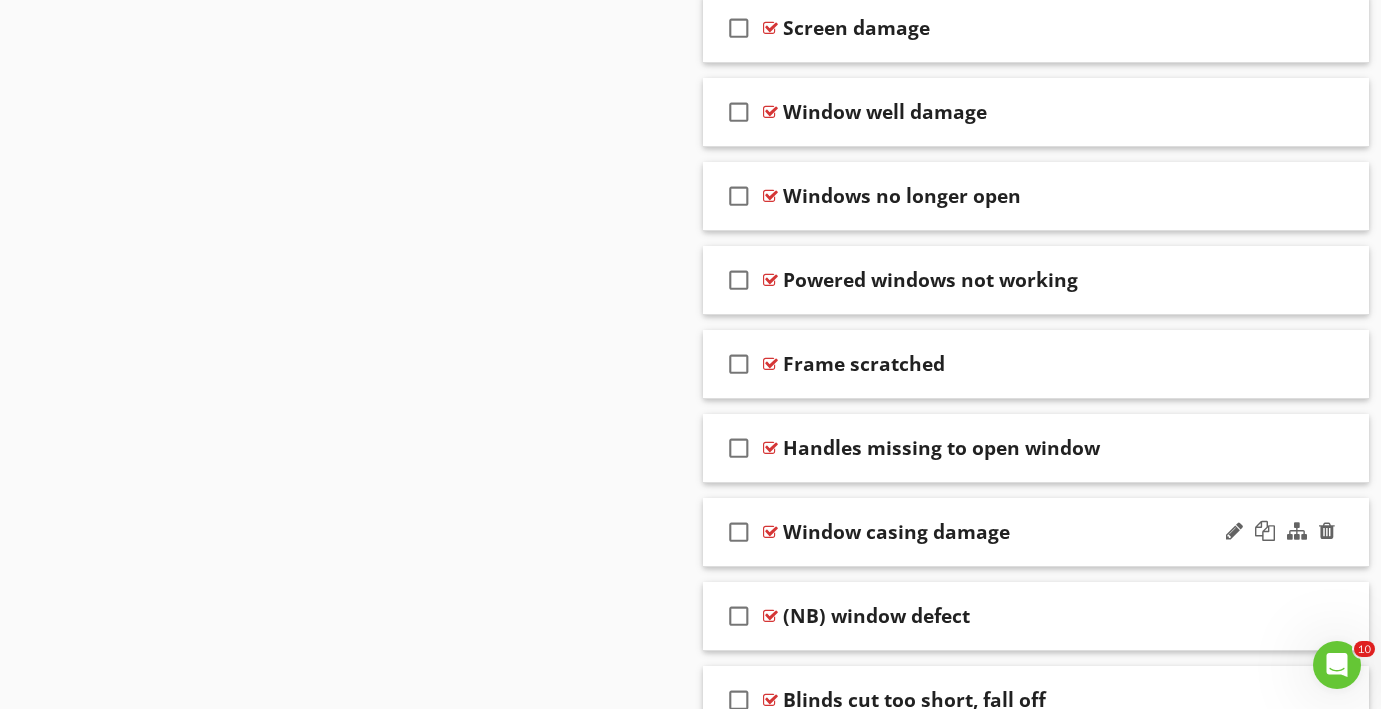 click on "check_box_outline_blank
Window casing damage" at bounding box center [1036, 532] 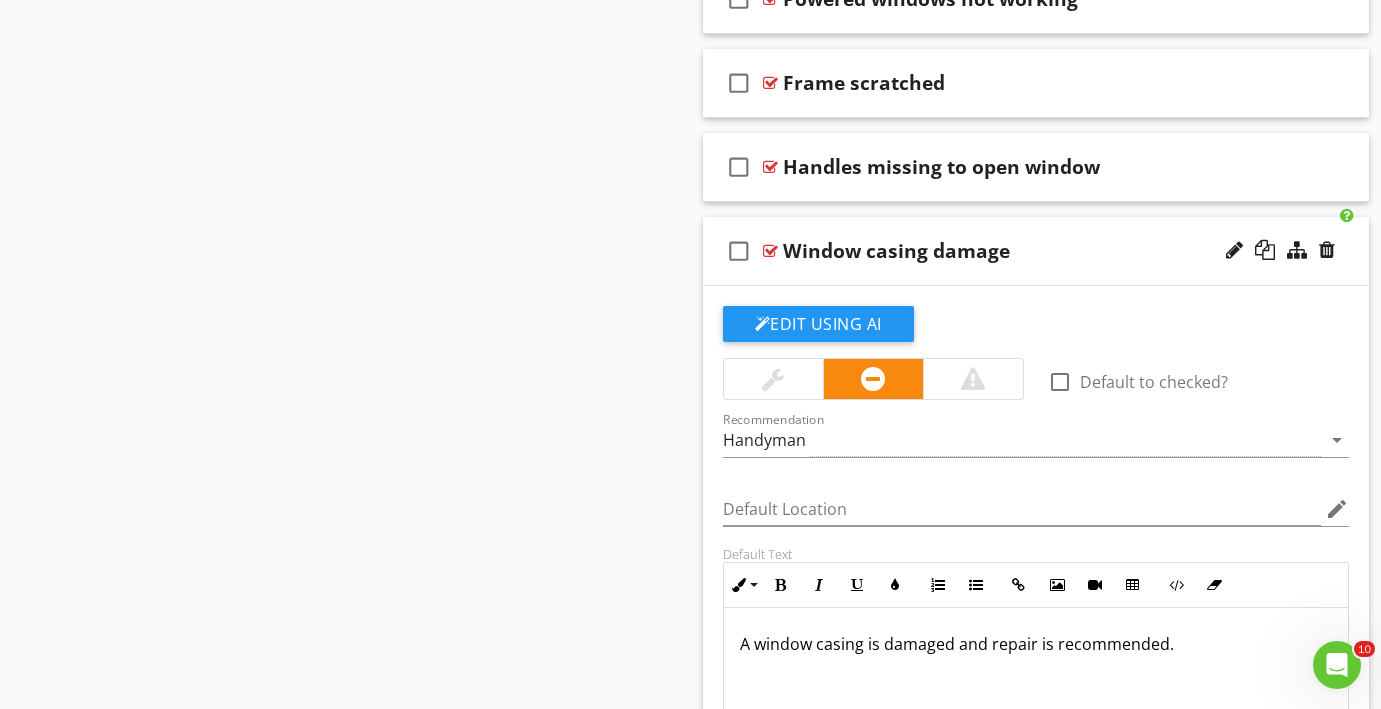 scroll, scrollTop: 6964, scrollLeft: 0, axis: vertical 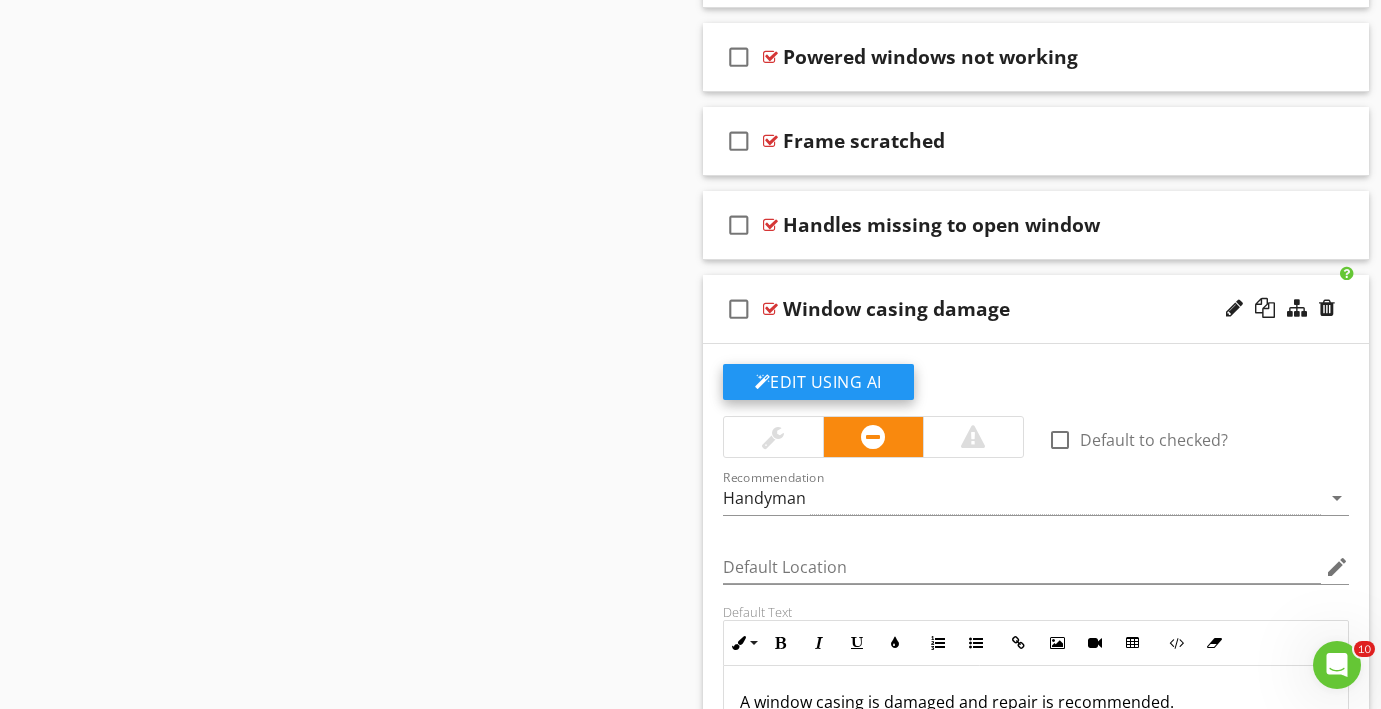 click on "Edit Using AI" at bounding box center (818, -2139) 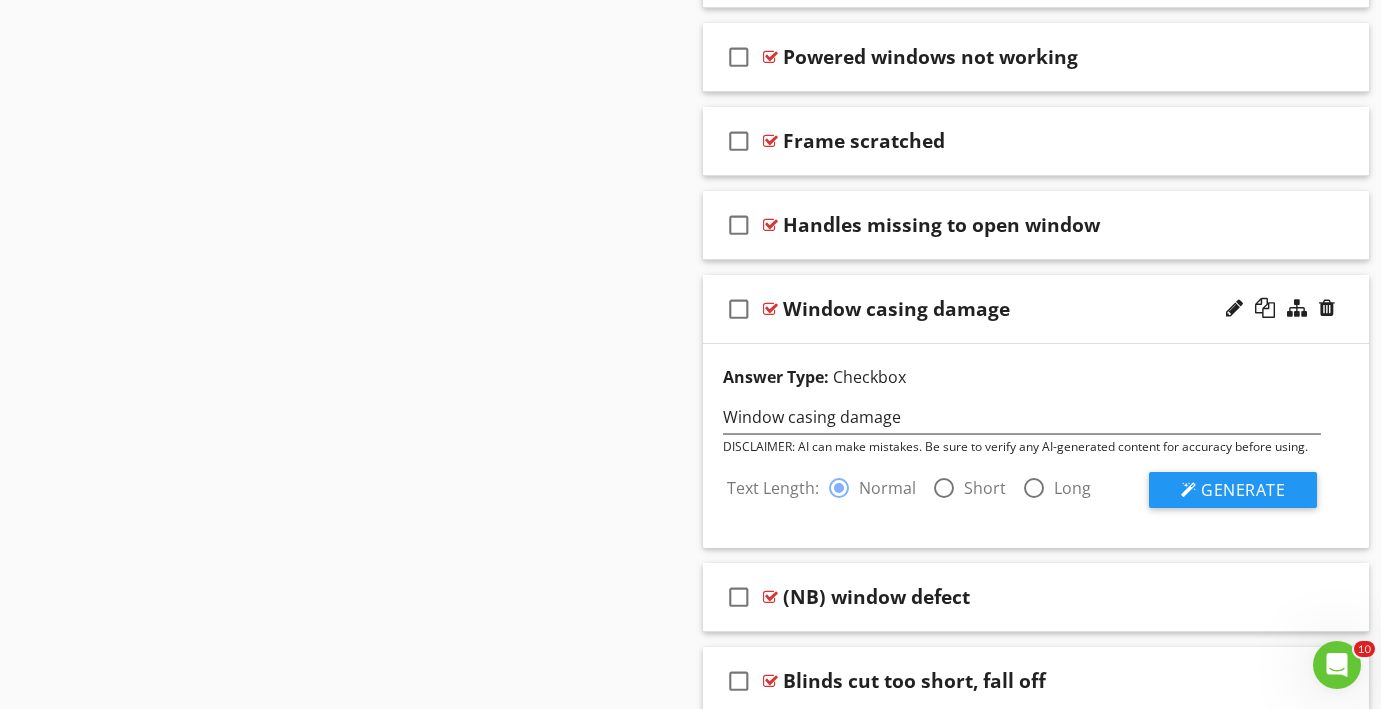 click at bounding box center [944, 488] 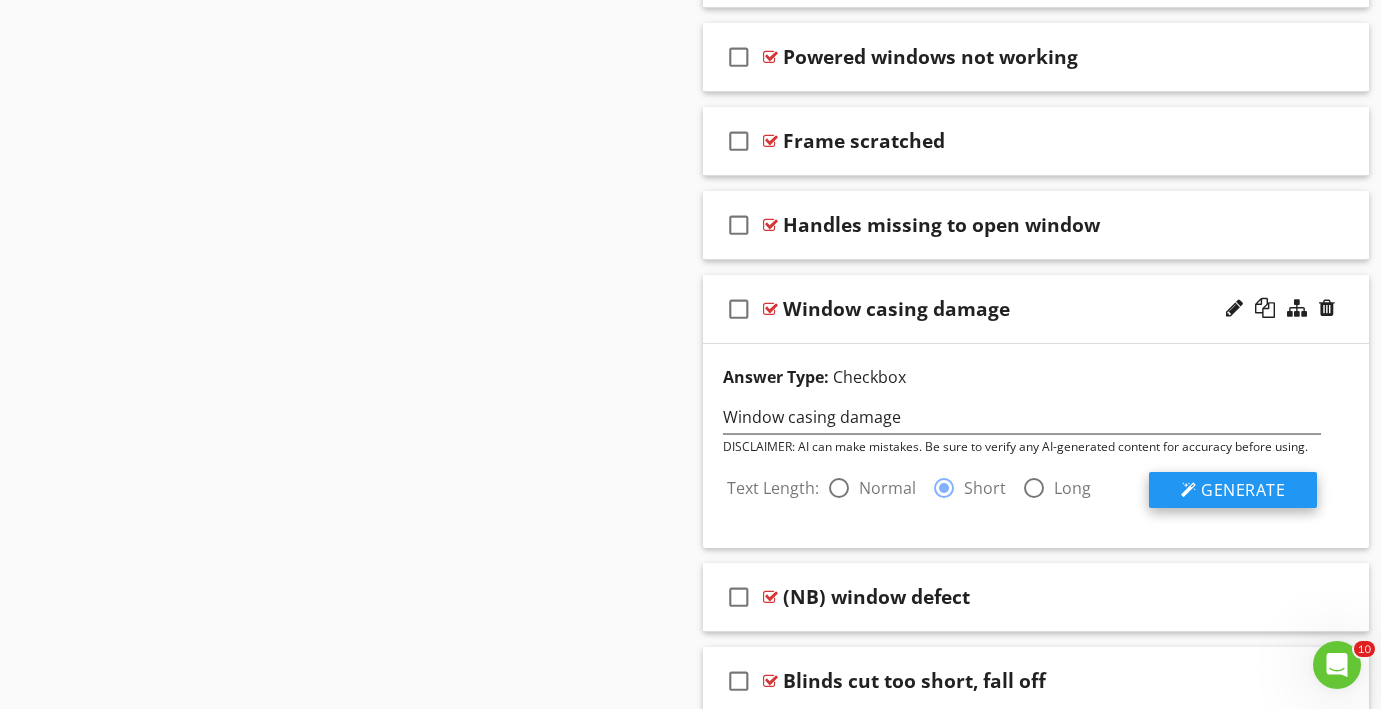 click at bounding box center (1189, 490) 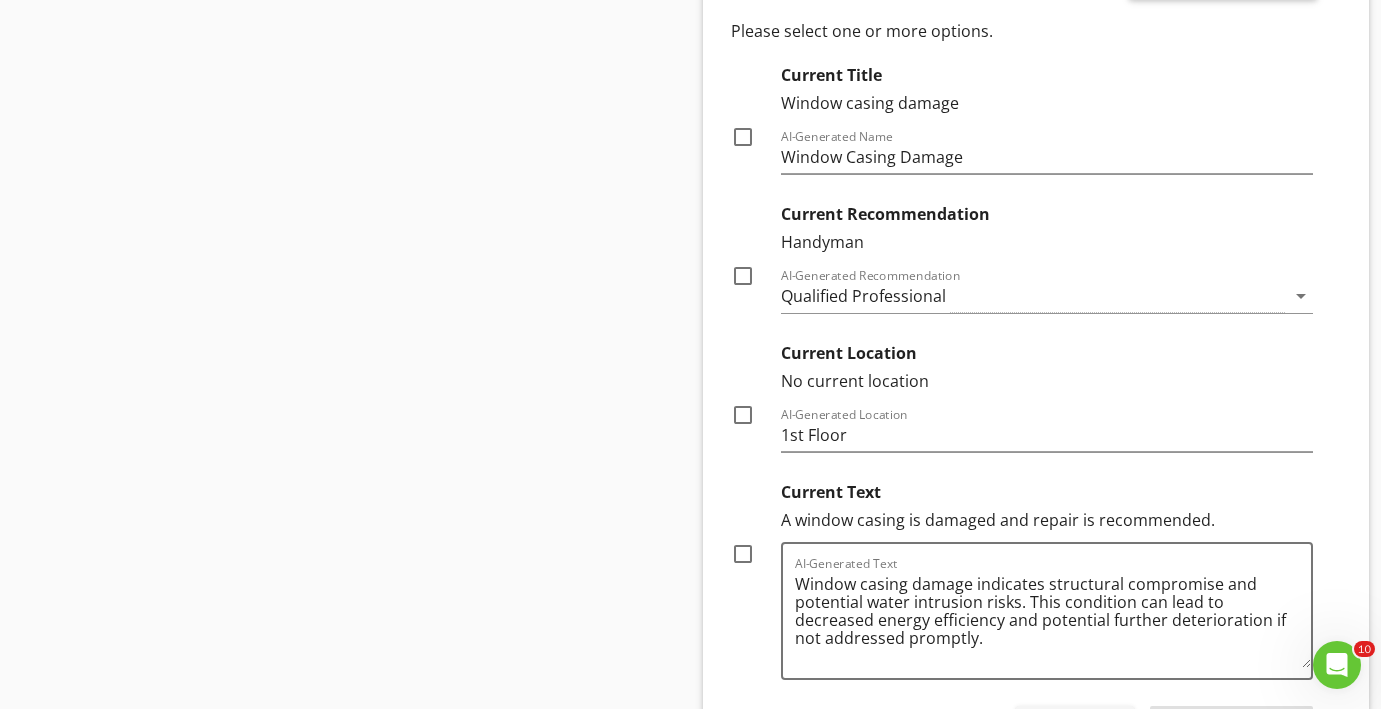 scroll, scrollTop: 7509, scrollLeft: 0, axis: vertical 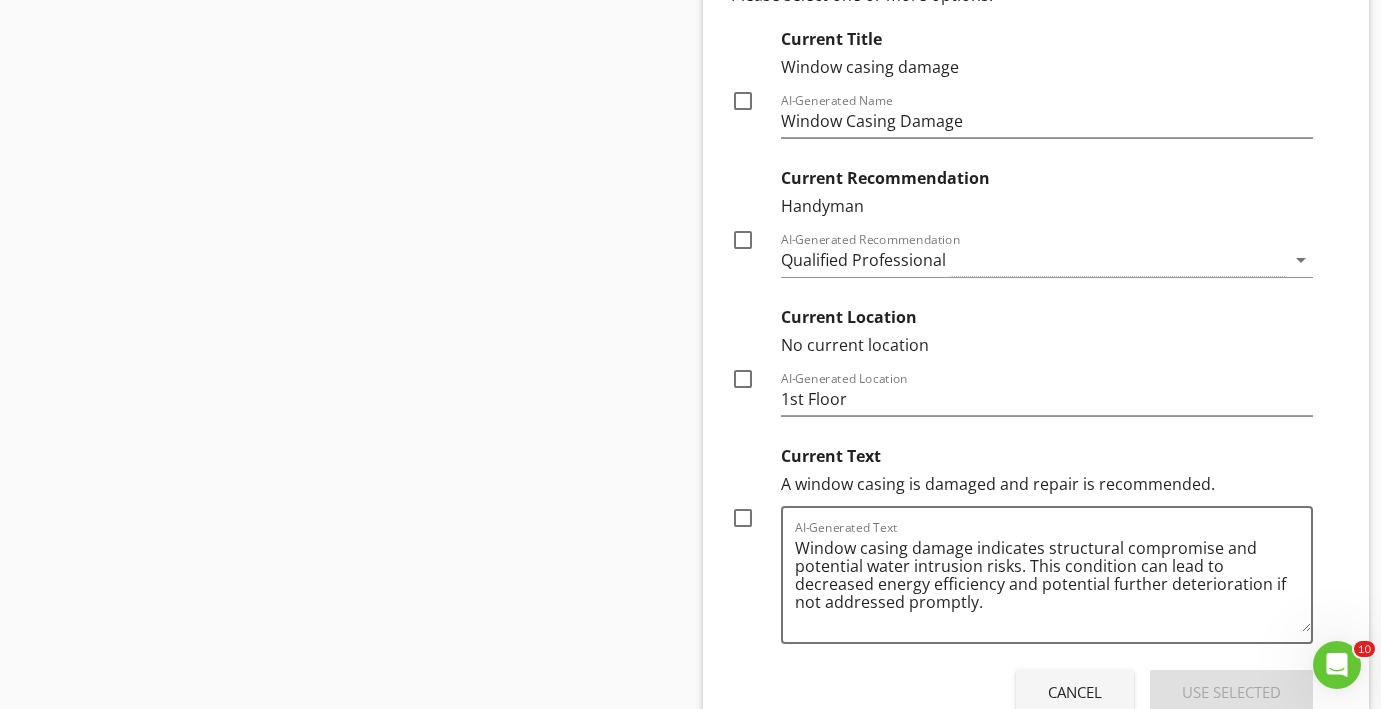 drag, startPoint x: 790, startPoint y: 548, endPoint x: 768, endPoint y: 635, distance: 89.73851 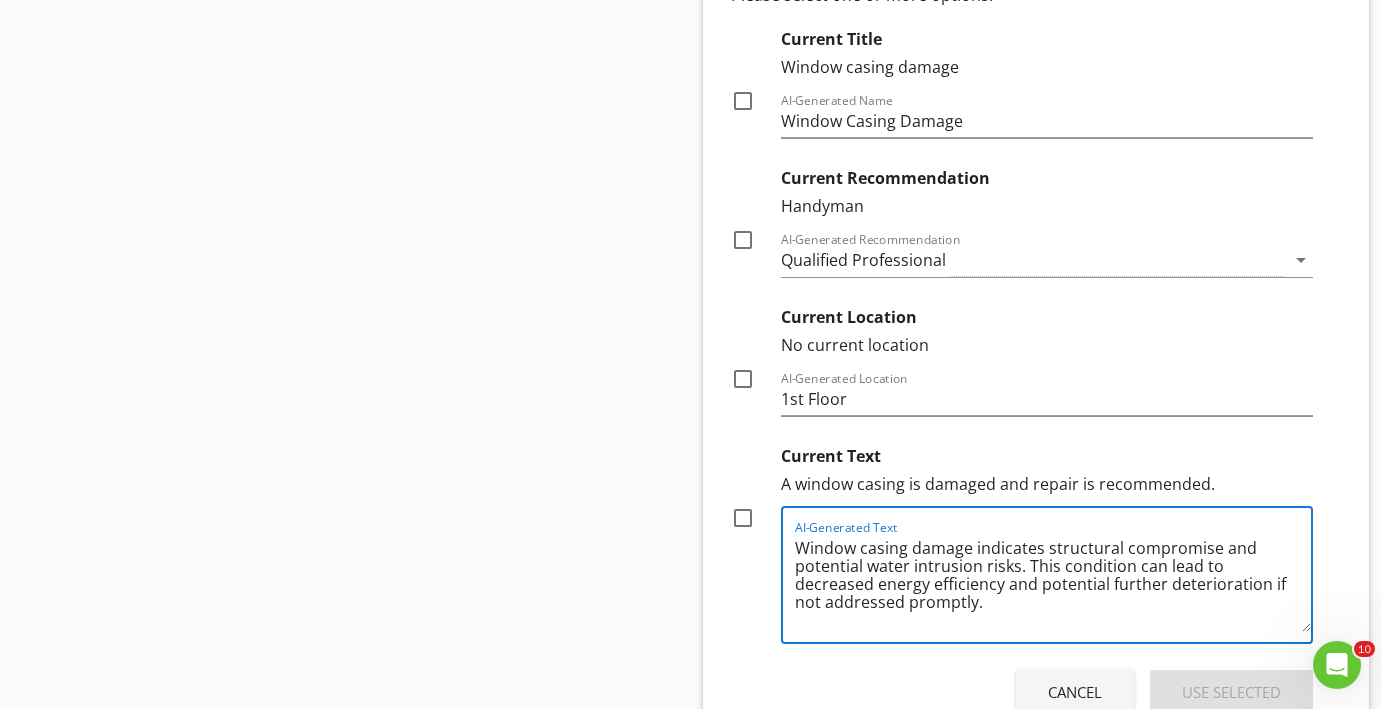 drag, startPoint x: 794, startPoint y: 543, endPoint x: 779, endPoint y: 616, distance: 74.52516 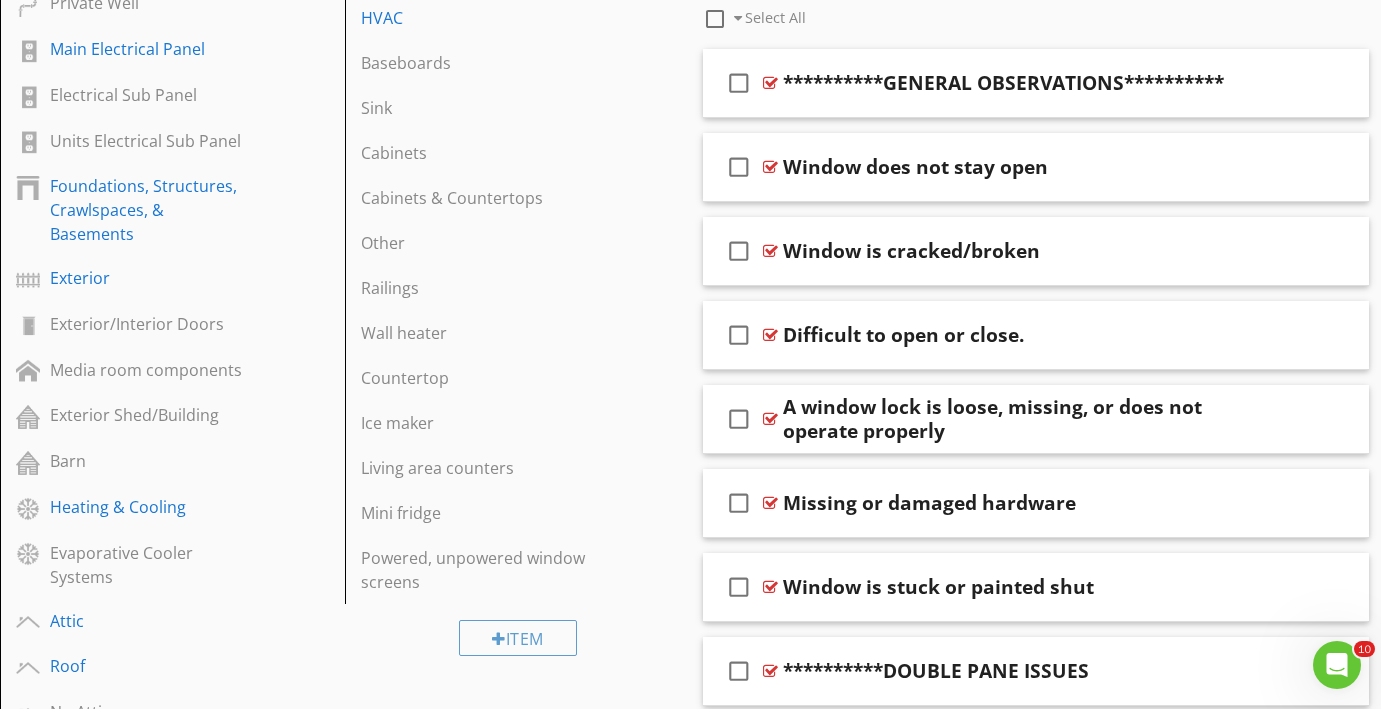 scroll, scrollTop: 0, scrollLeft: 0, axis: both 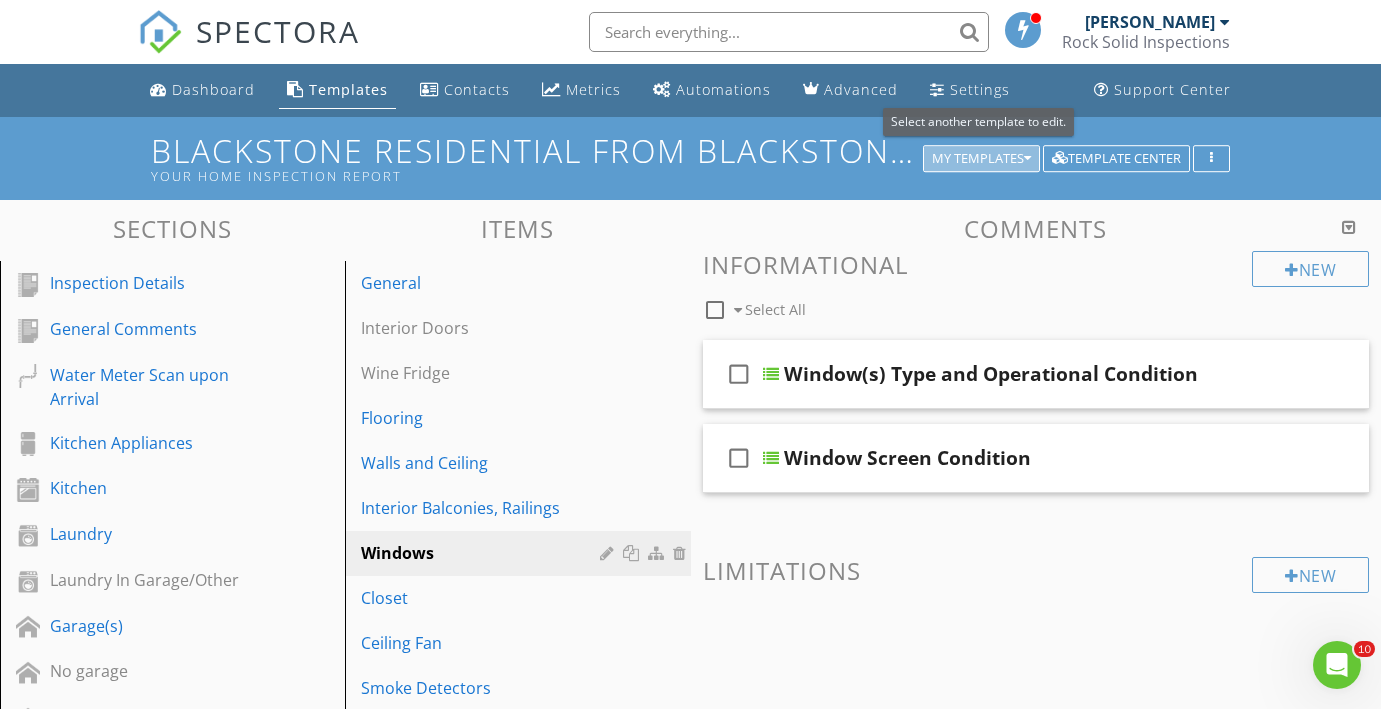 click on "My Templates" at bounding box center (981, 159) 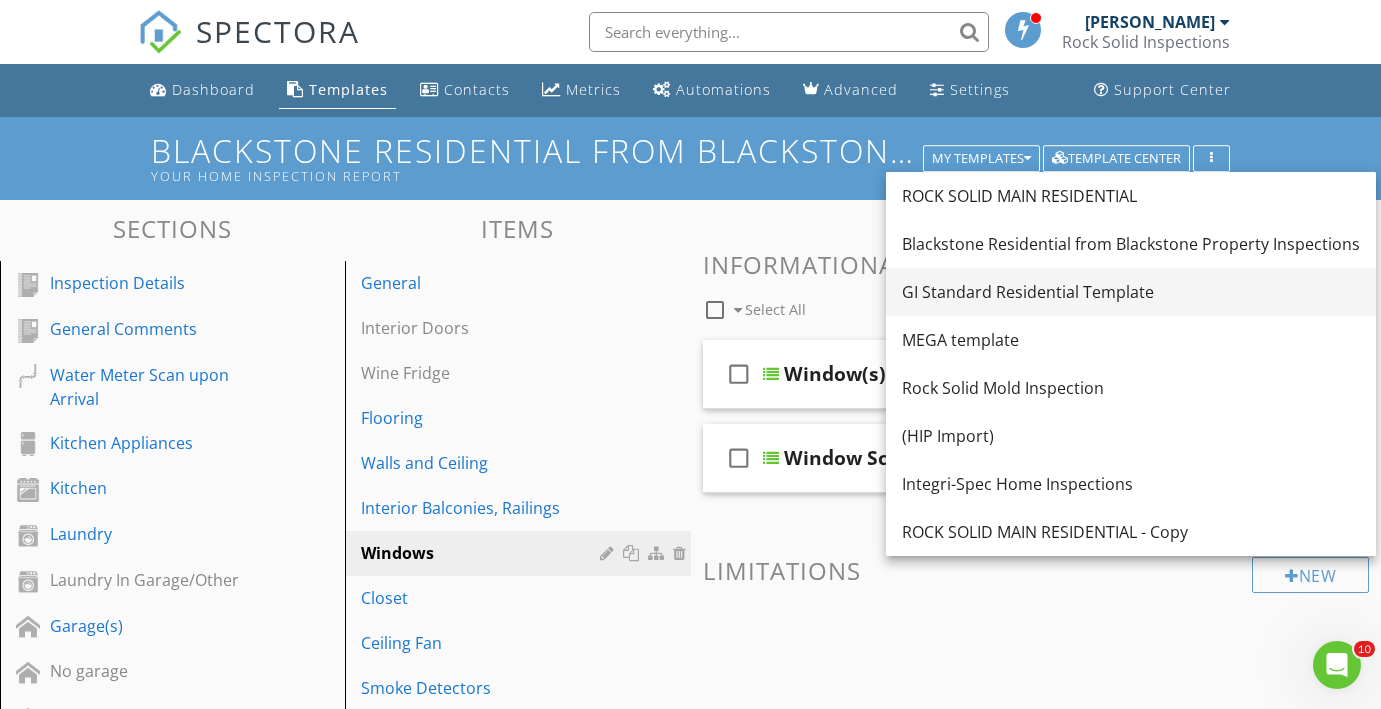 click on "GI Standard Residential Template" at bounding box center [1131, 292] 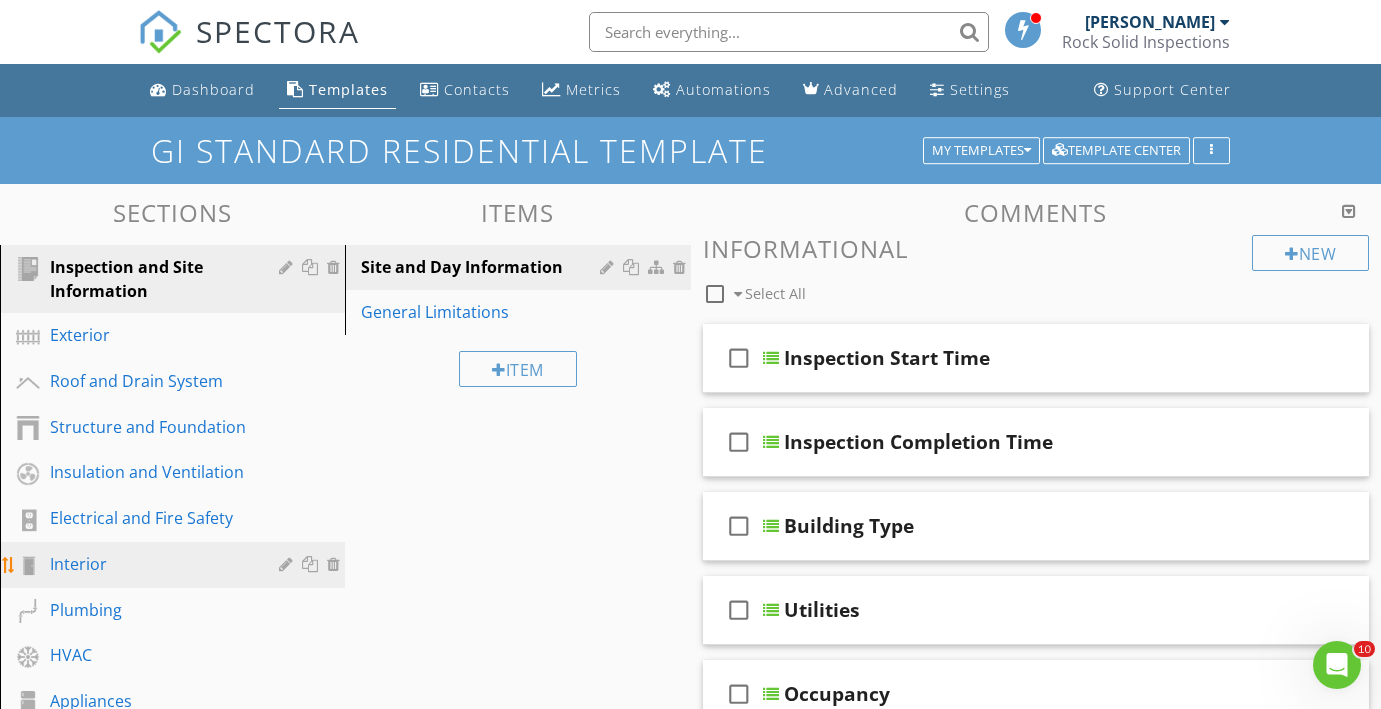 click on "Interior" at bounding box center [150, 564] 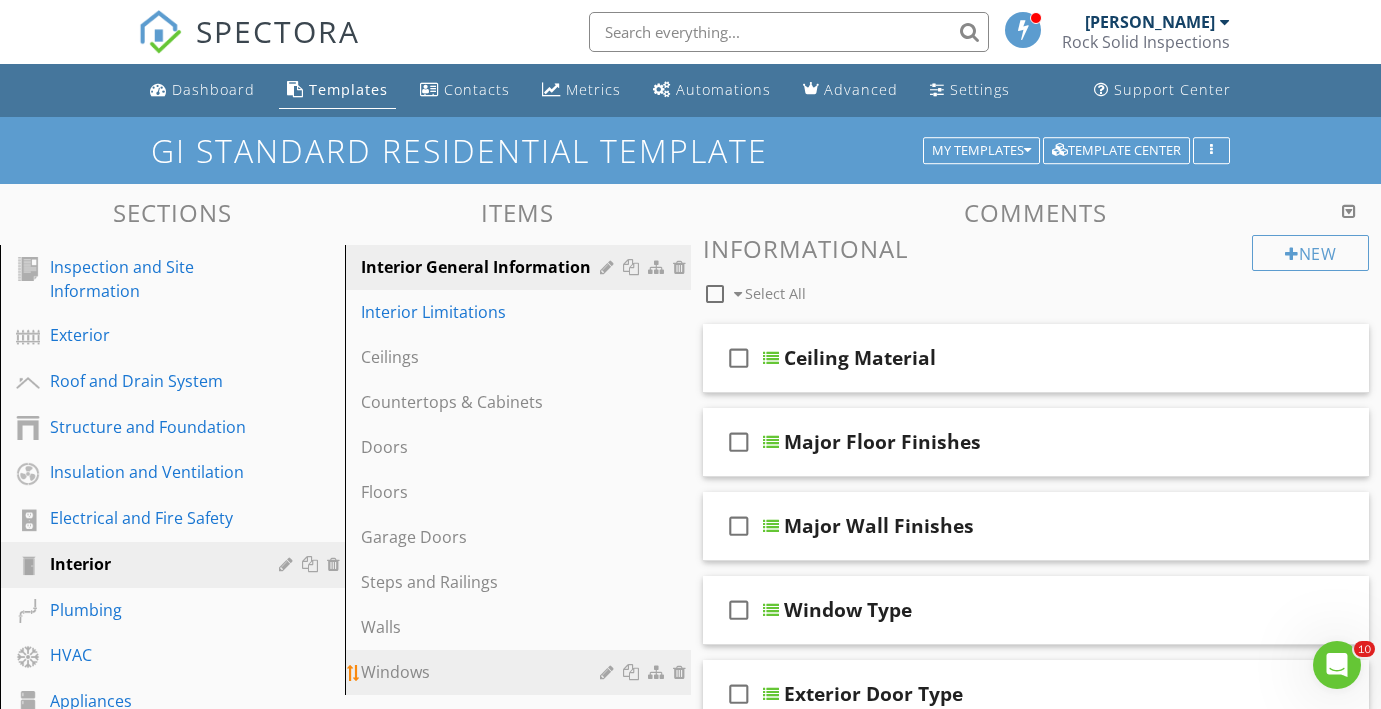 click on "Windows" at bounding box center (483, 672) 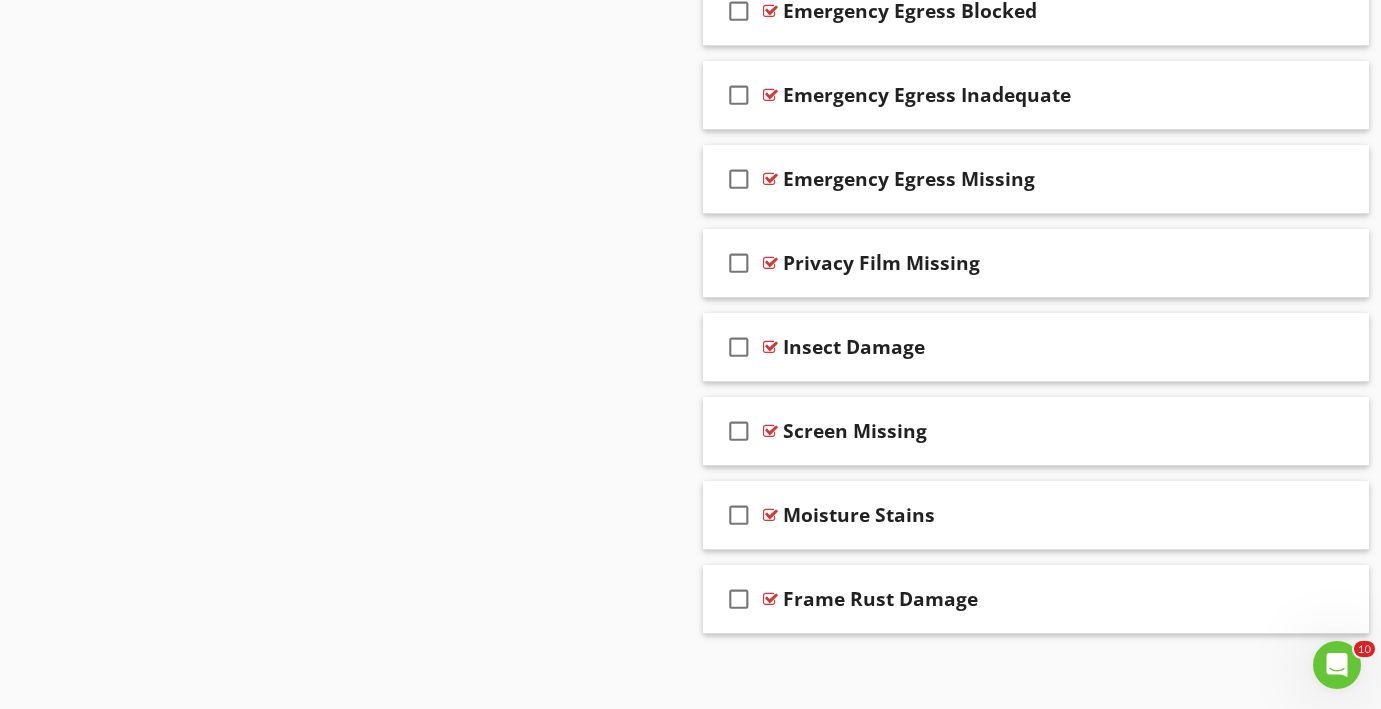 scroll, scrollTop: 2053, scrollLeft: 0, axis: vertical 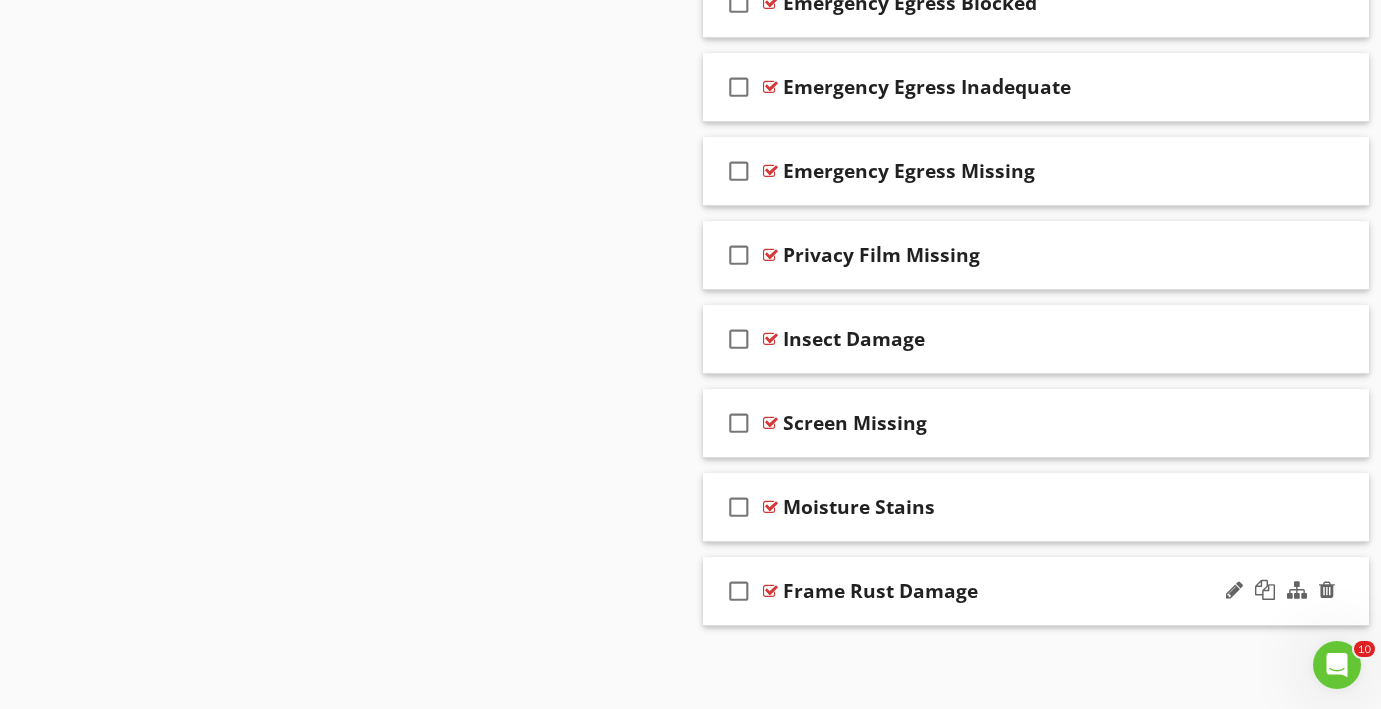 click on "Frame Rust Damage" at bounding box center [1018, 591] 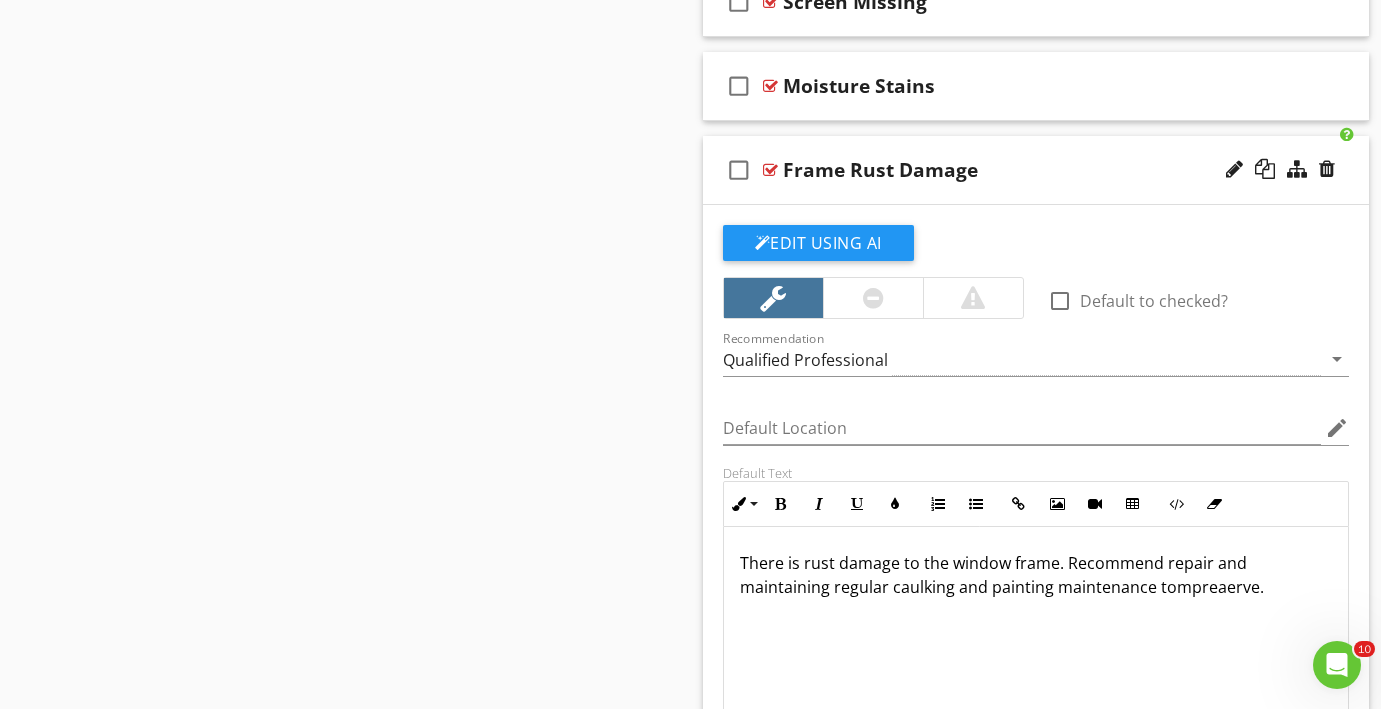 scroll, scrollTop: 2484, scrollLeft: 0, axis: vertical 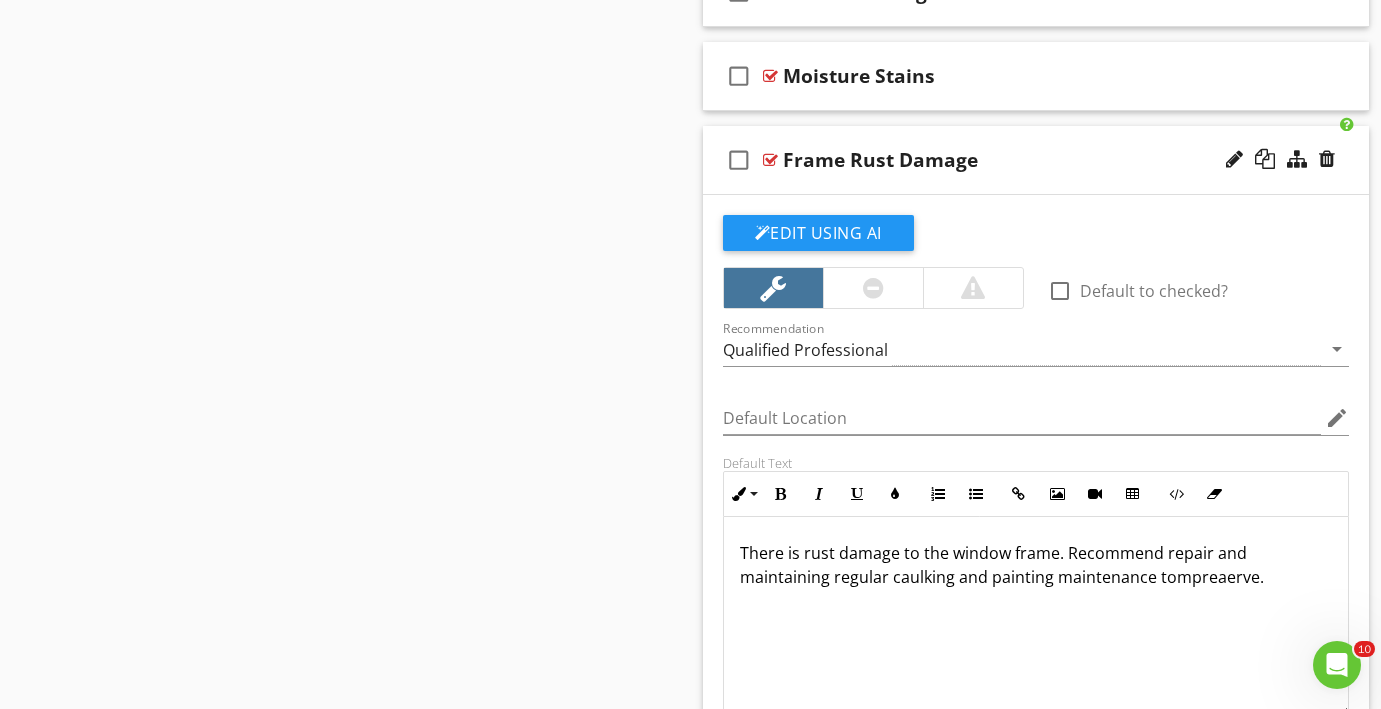 drag, startPoint x: 734, startPoint y: 545, endPoint x: 717, endPoint y: 618, distance: 74.953316 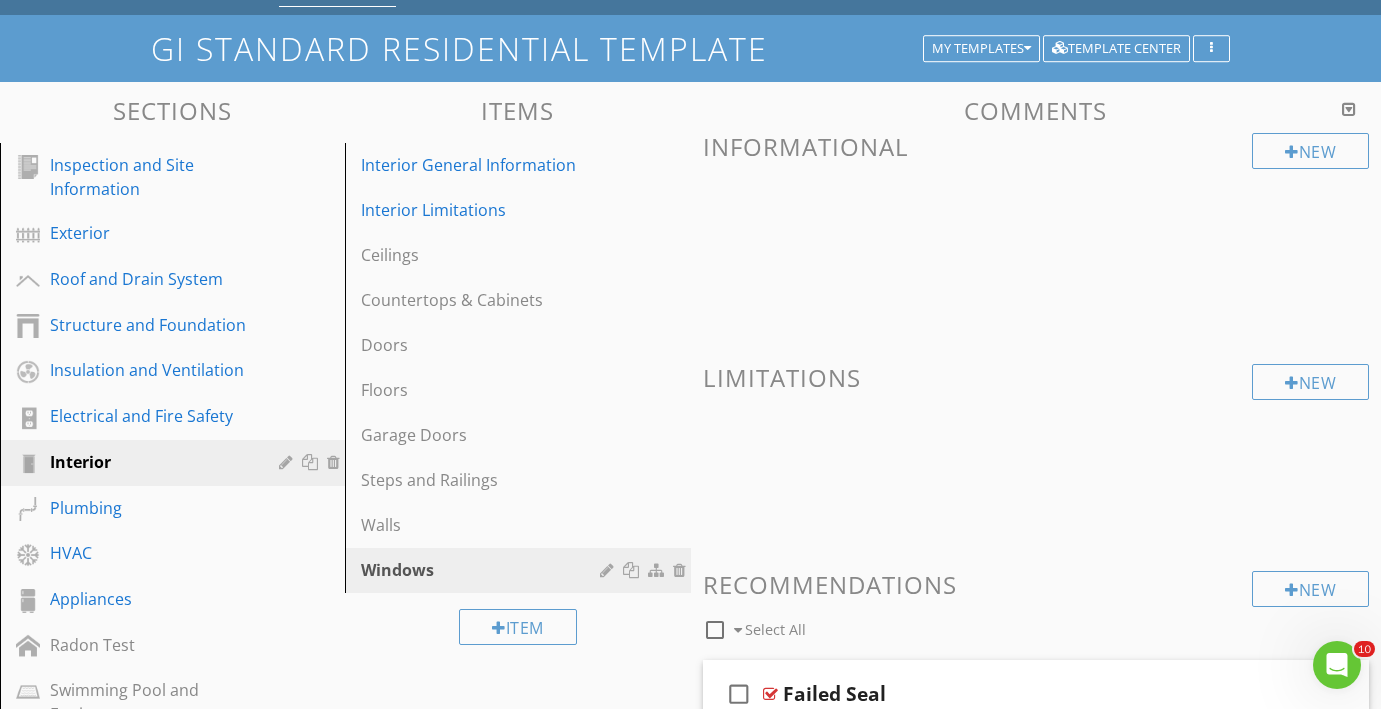 scroll, scrollTop: 87, scrollLeft: 0, axis: vertical 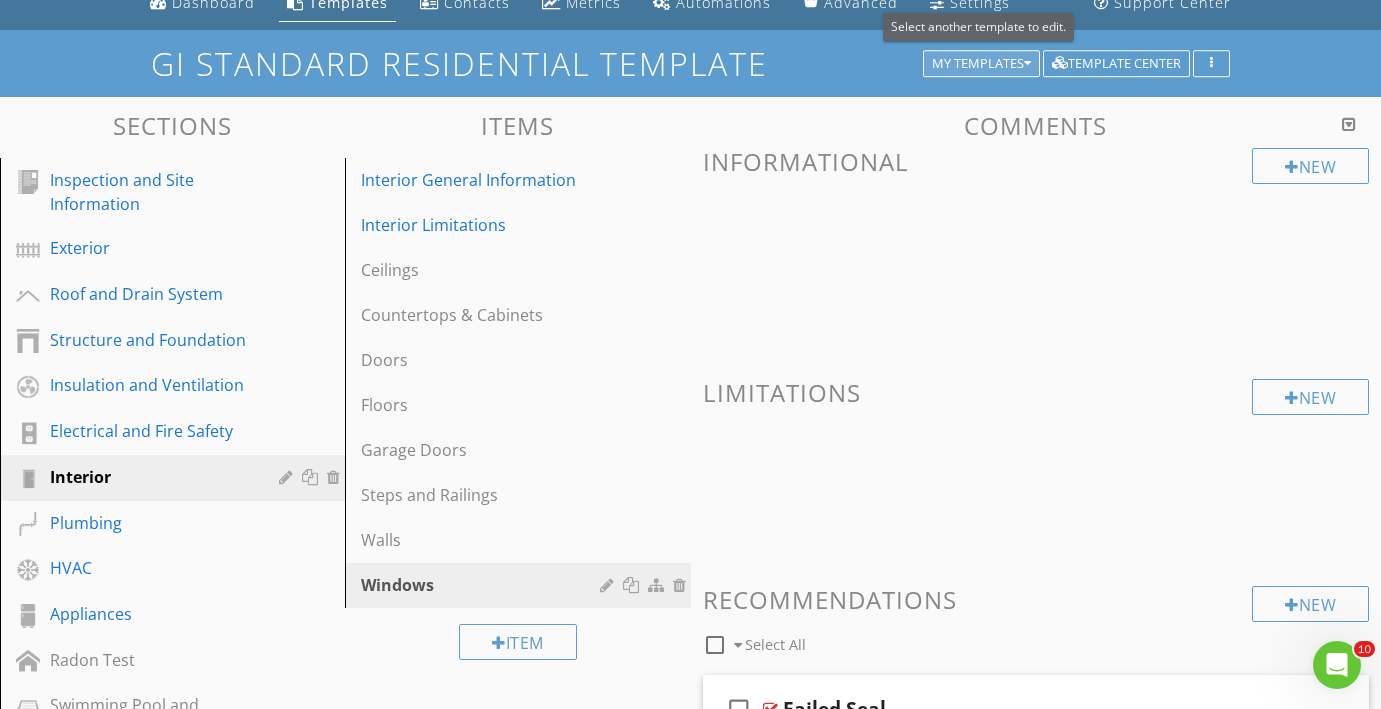 click on "My Templates" at bounding box center (981, 64) 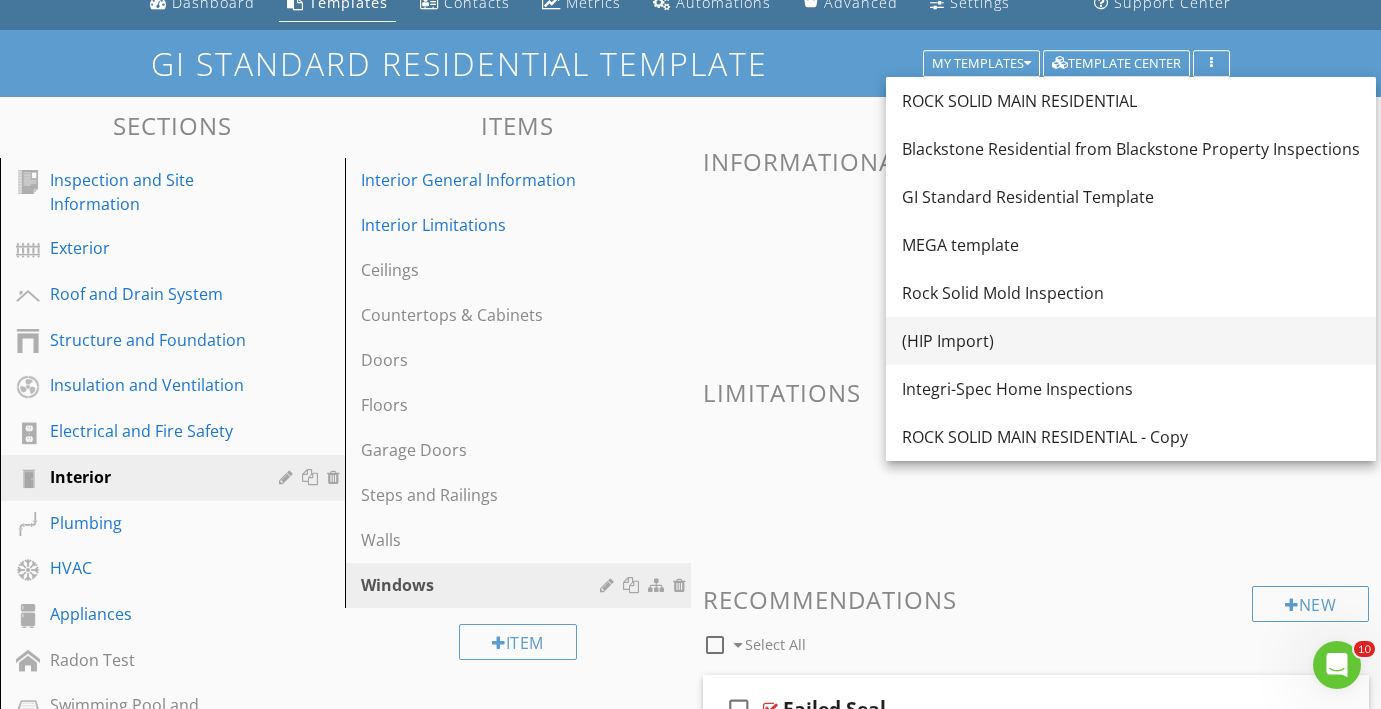 click on "(HIP Import)" at bounding box center [1131, 341] 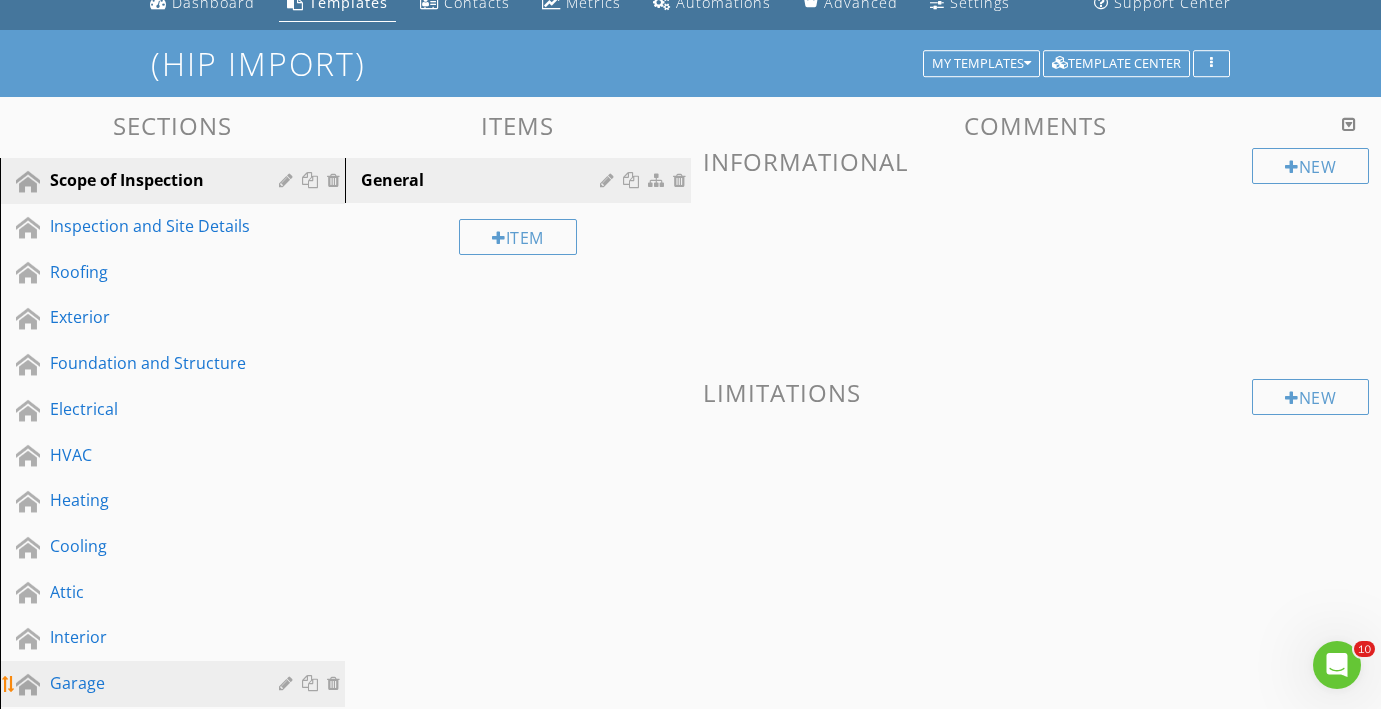 click on "Garage" at bounding box center [175, 684] 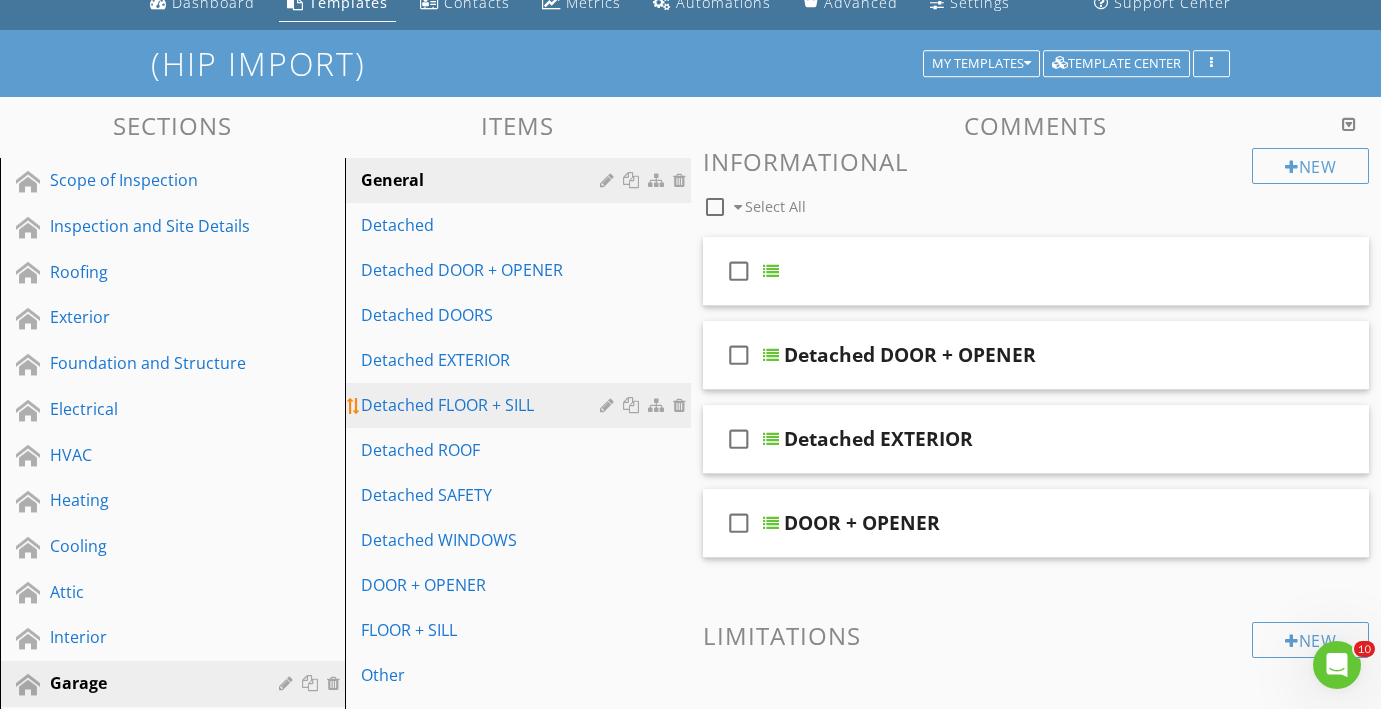 click on "Detached FLOOR + SILL" at bounding box center [483, 405] 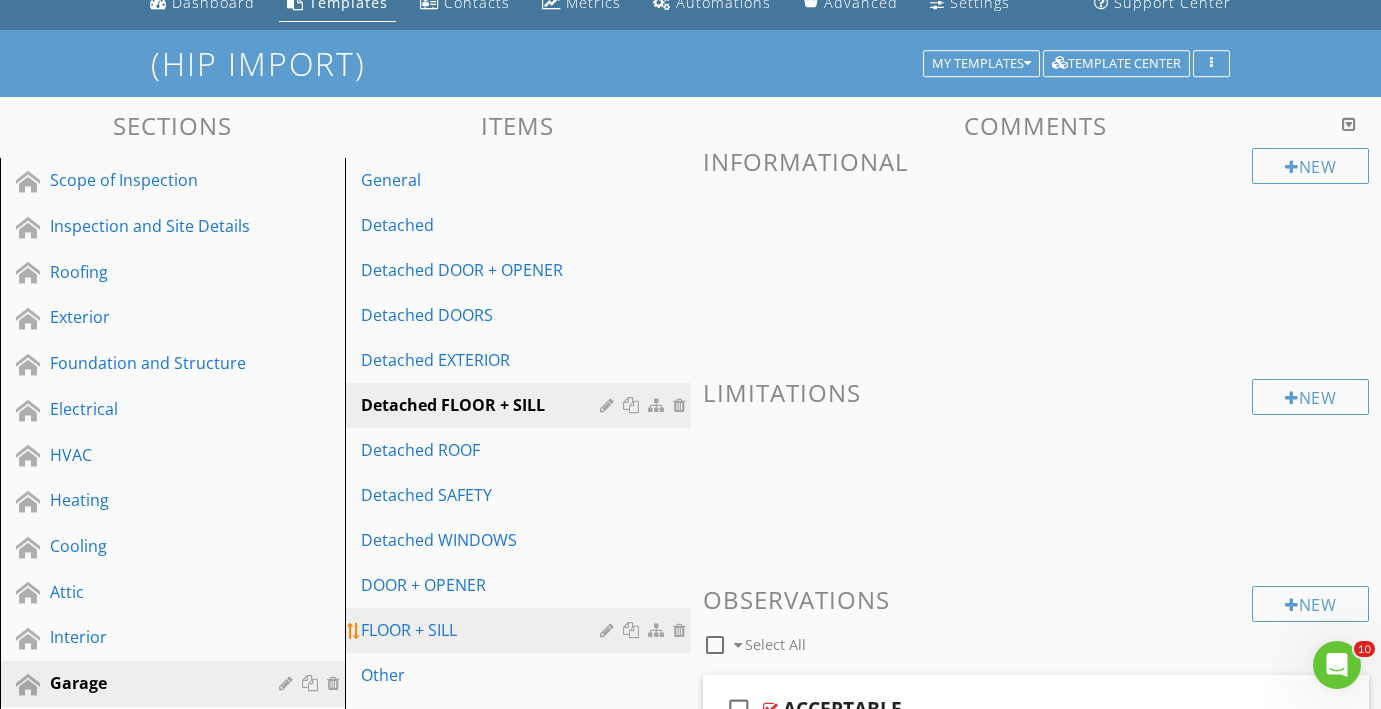 click on "FLOOR + SILL" at bounding box center [483, 630] 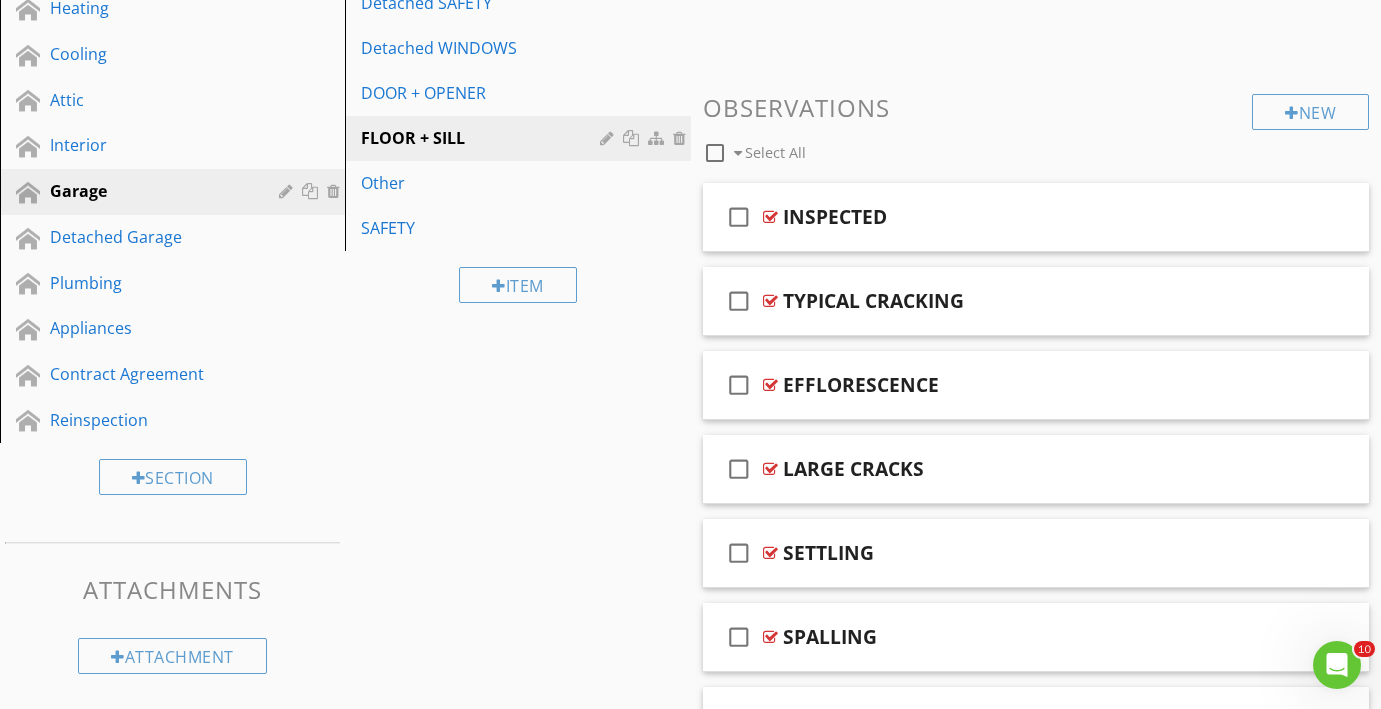 scroll, scrollTop: 582, scrollLeft: 0, axis: vertical 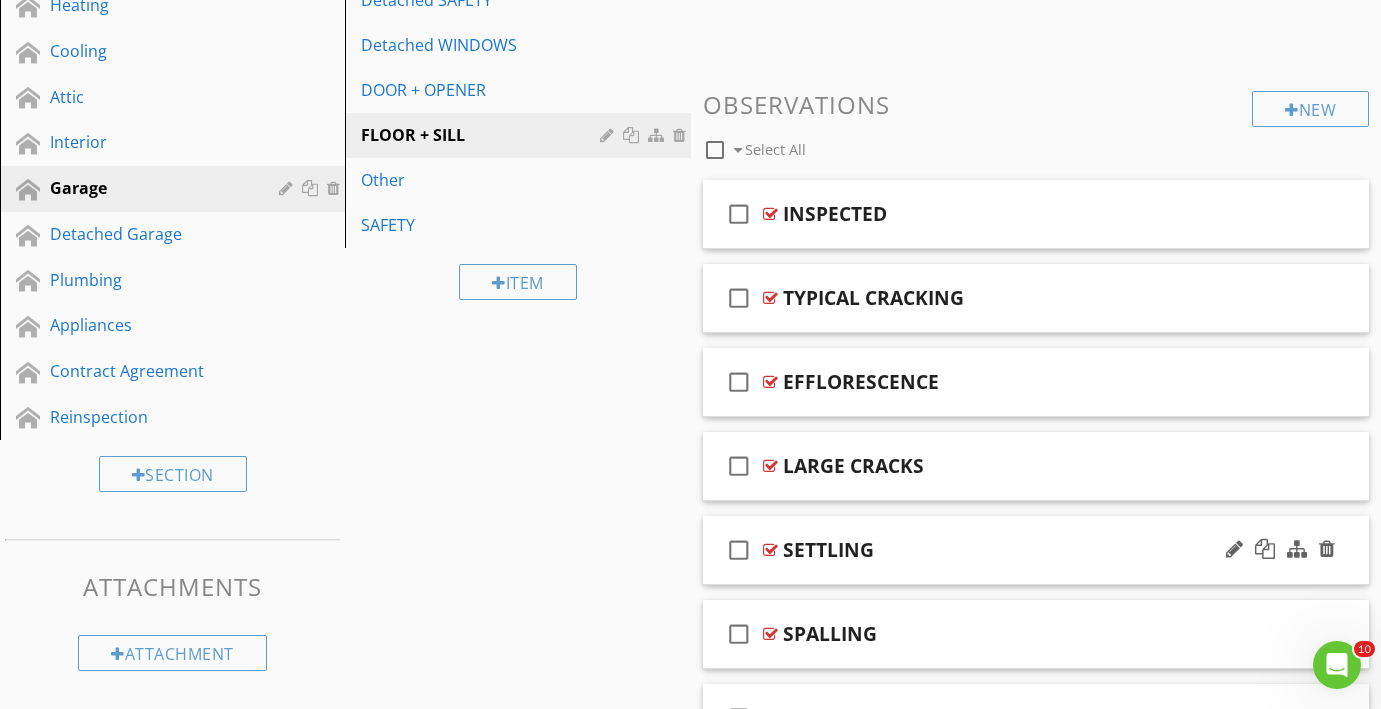 click on "check_box_outline_blank
SETTLING" at bounding box center (1036, 550) 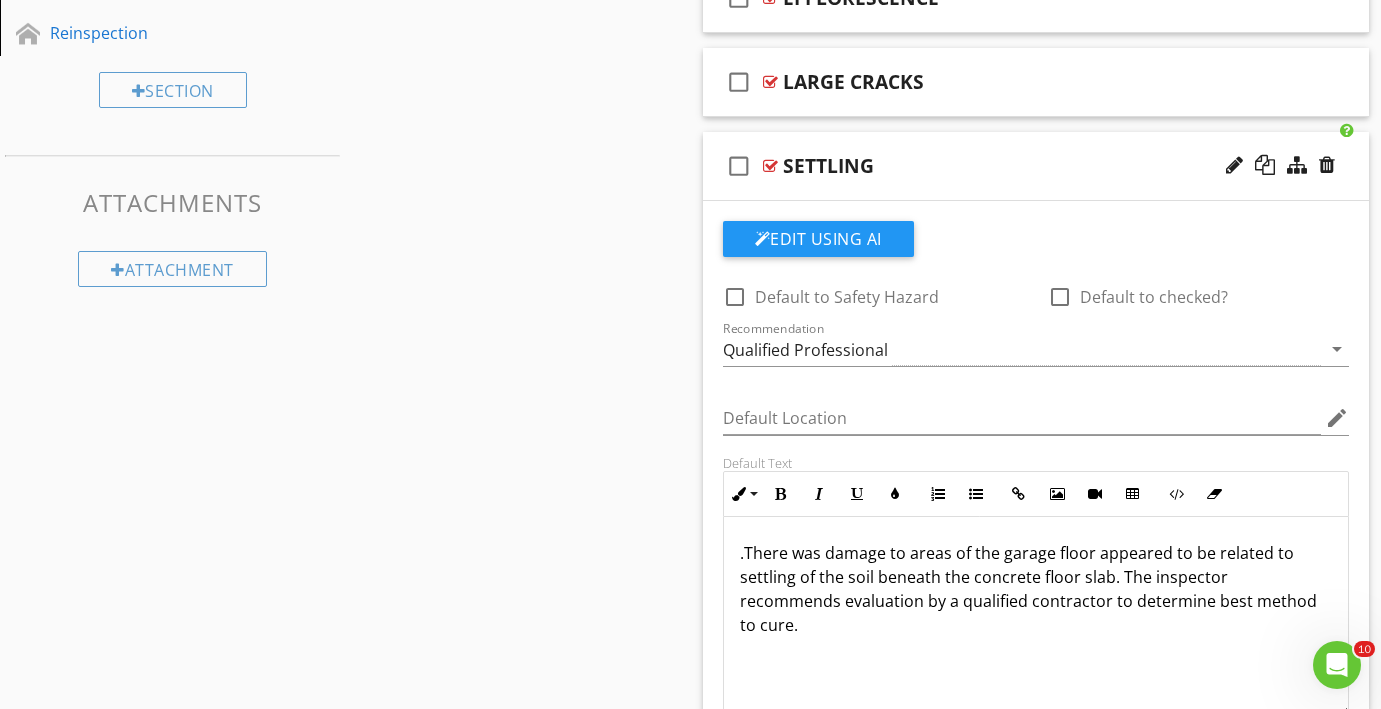 scroll, scrollTop: 972, scrollLeft: 0, axis: vertical 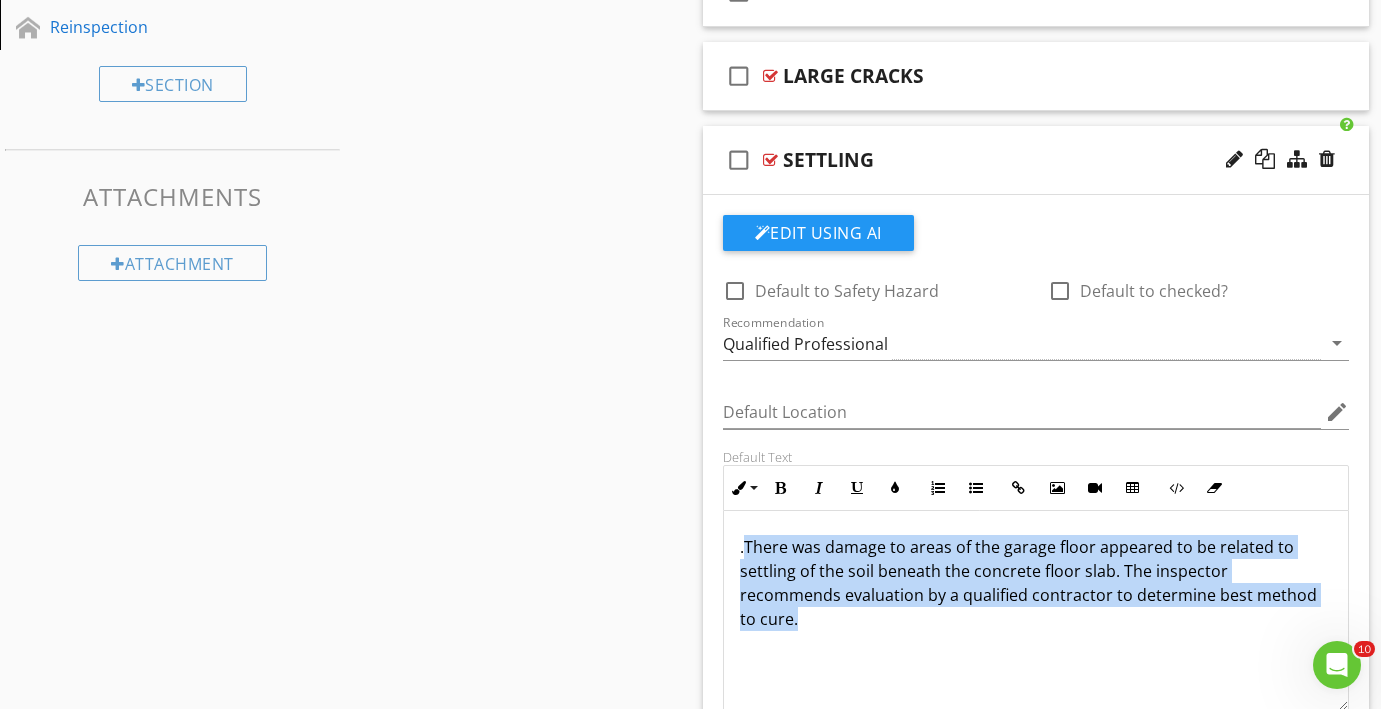 drag, startPoint x: 743, startPoint y: 543, endPoint x: 729, endPoint y: 640, distance: 98.005104 